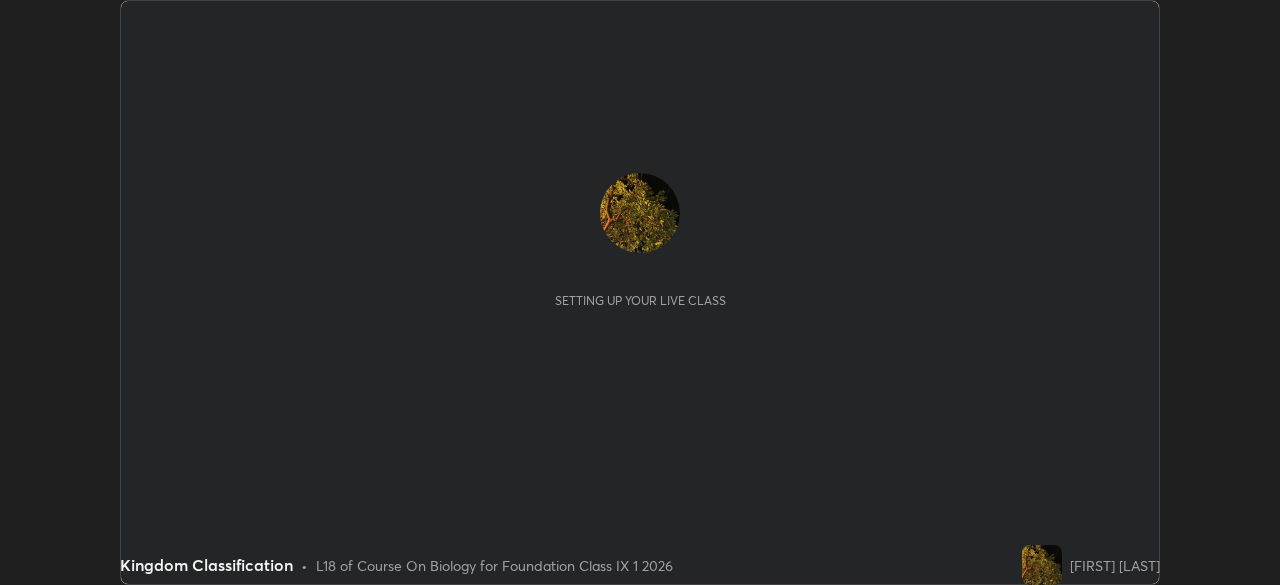 scroll, scrollTop: 0, scrollLeft: 0, axis: both 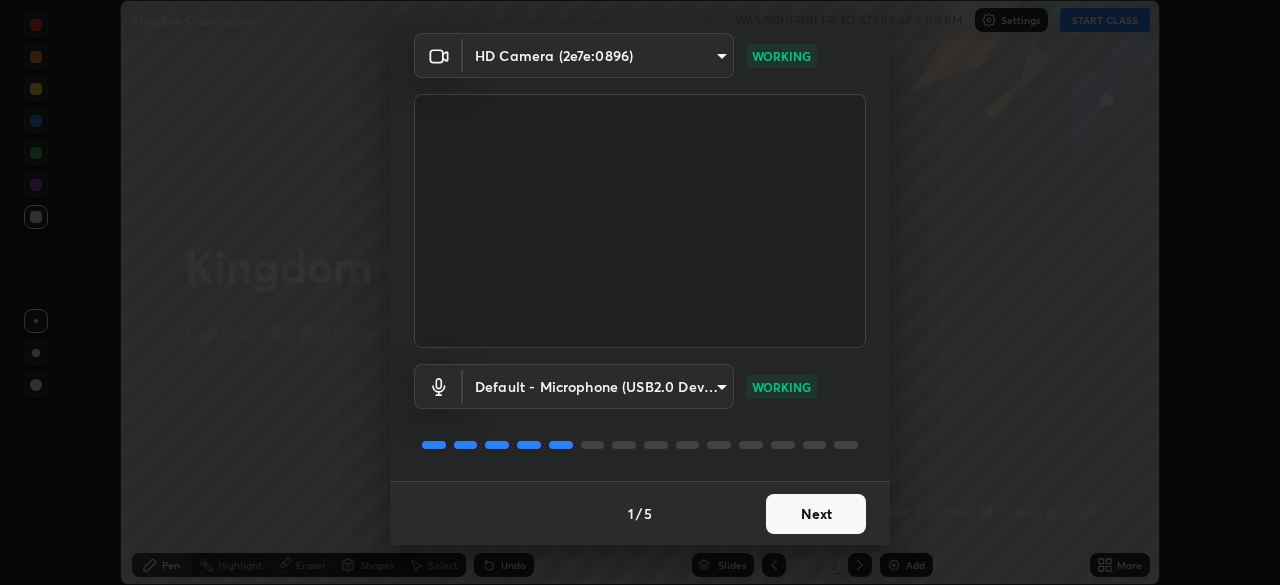 click on "Next" at bounding box center [816, 514] 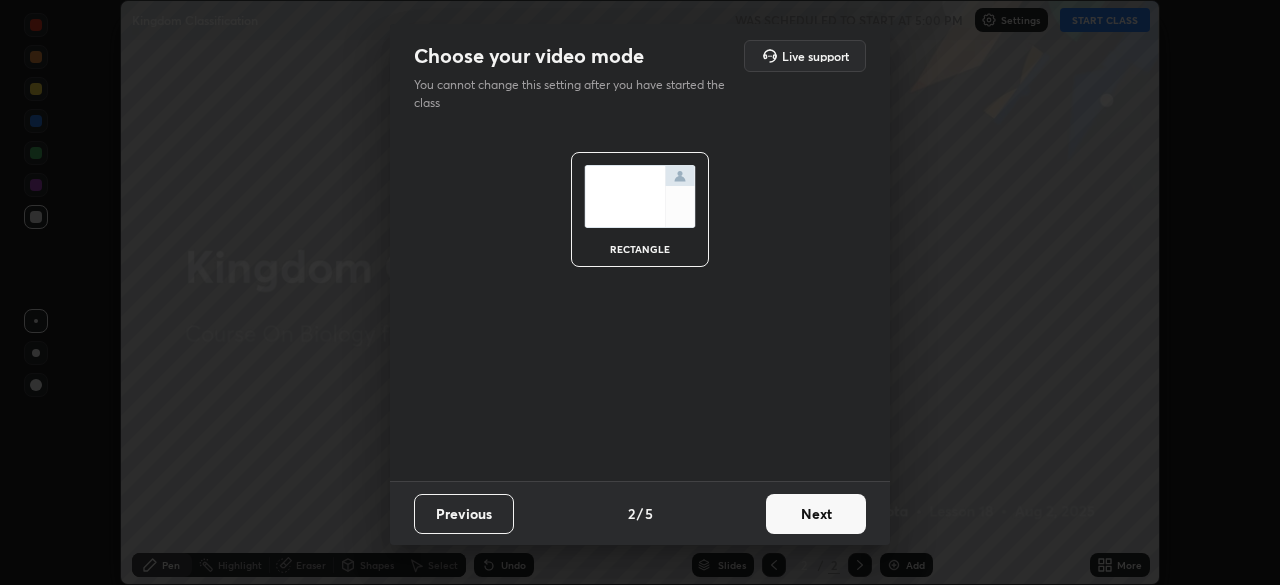 click on "Next" at bounding box center (816, 514) 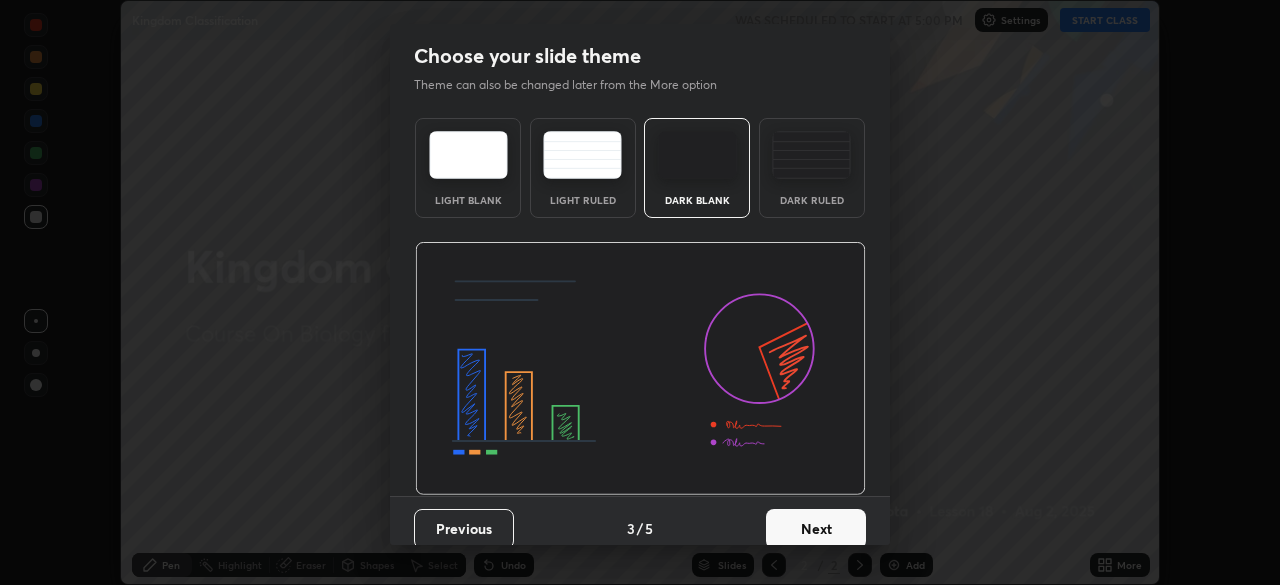 click on "Next" at bounding box center [816, 529] 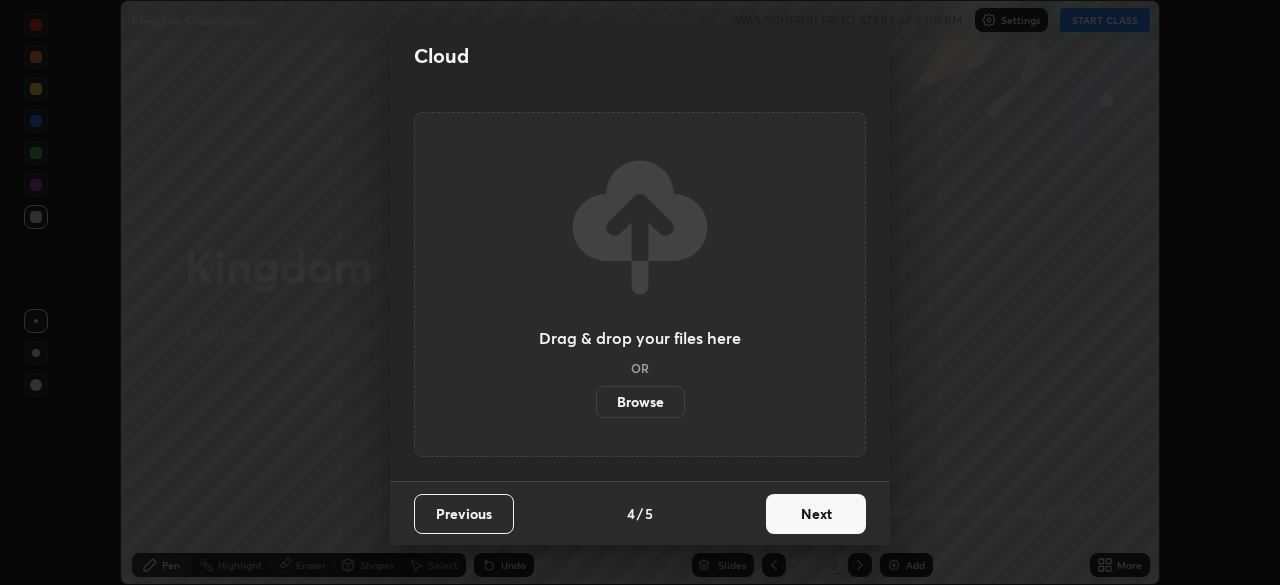 click on "Next" at bounding box center [816, 514] 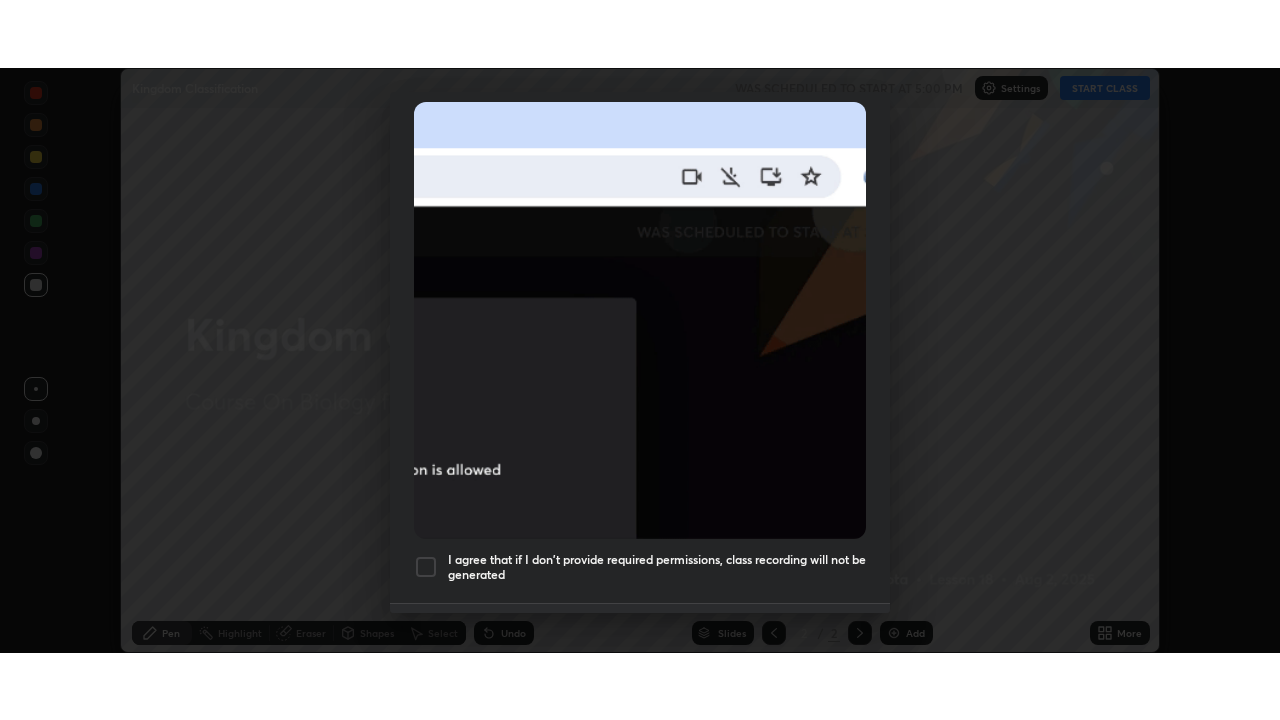 scroll, scrollTop: 479, scrollLeft: 0, axis: vertical 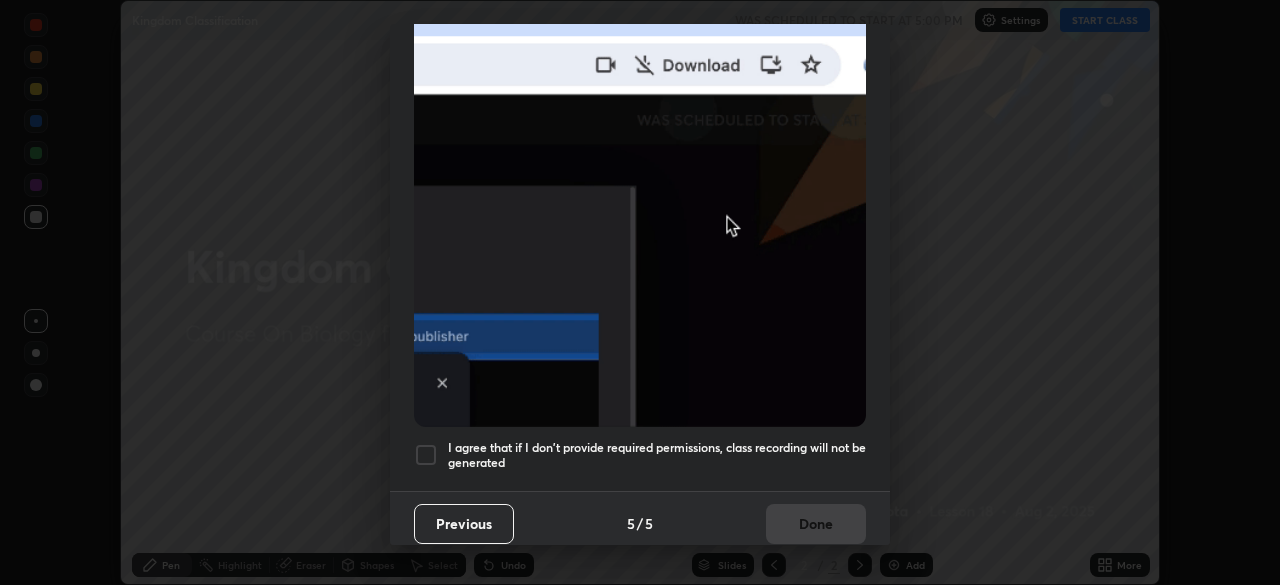 click at bounding box center (426, 455) 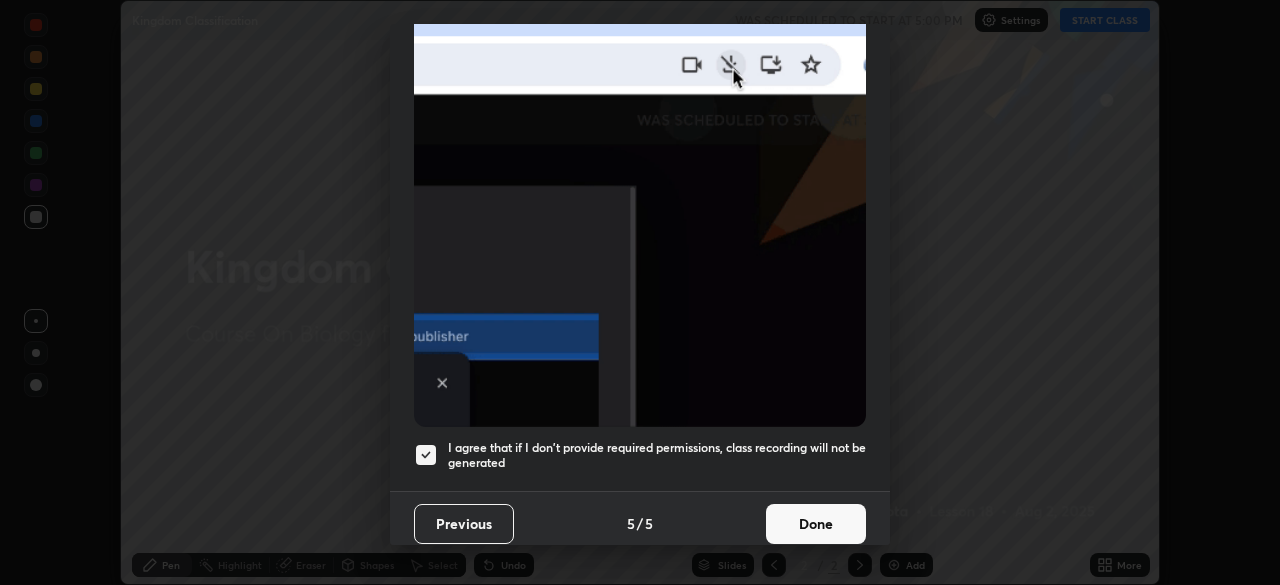 click on "Done" at bounding box center [816, 524] 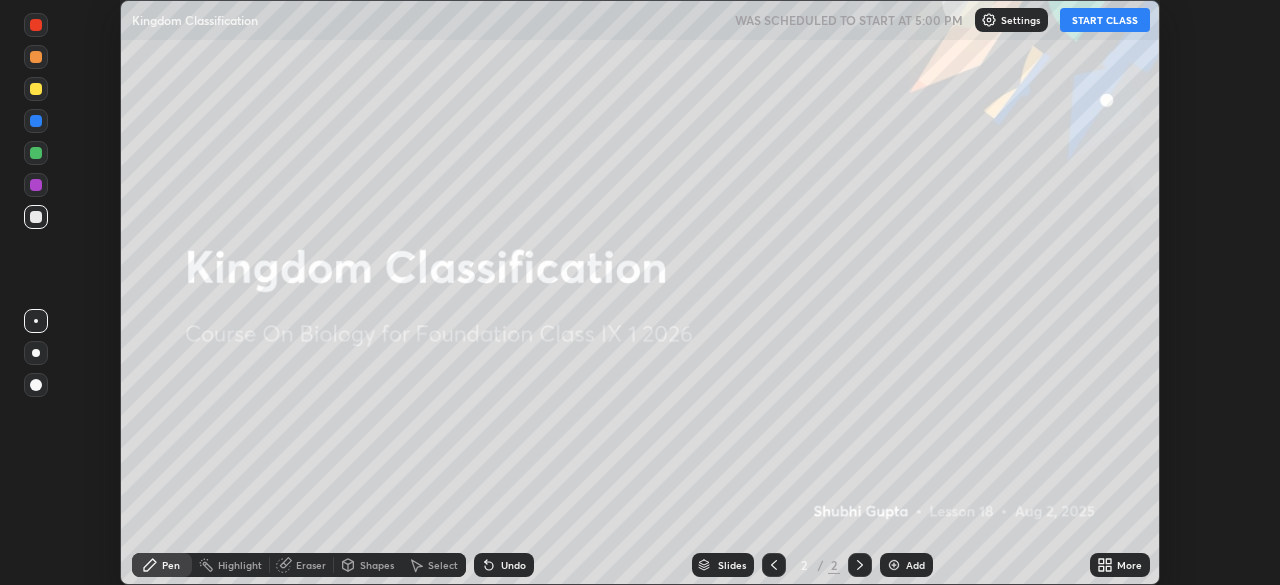 click on "START CLASS" at bounding box center (1105, 20) 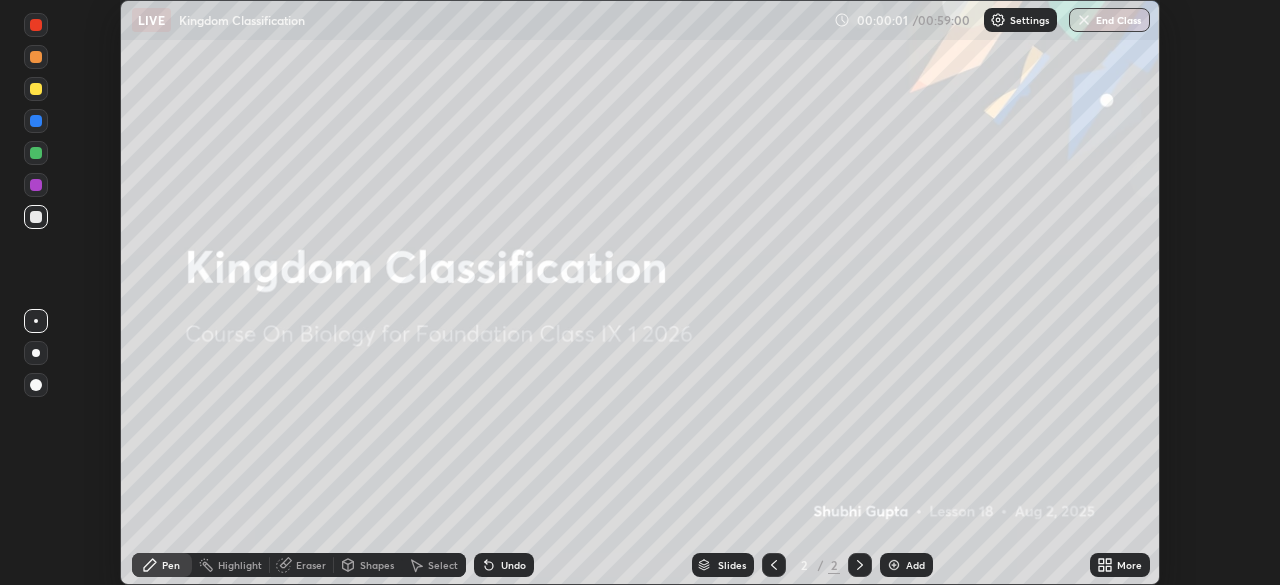 click on "Add" at bounding box center (906, 565) 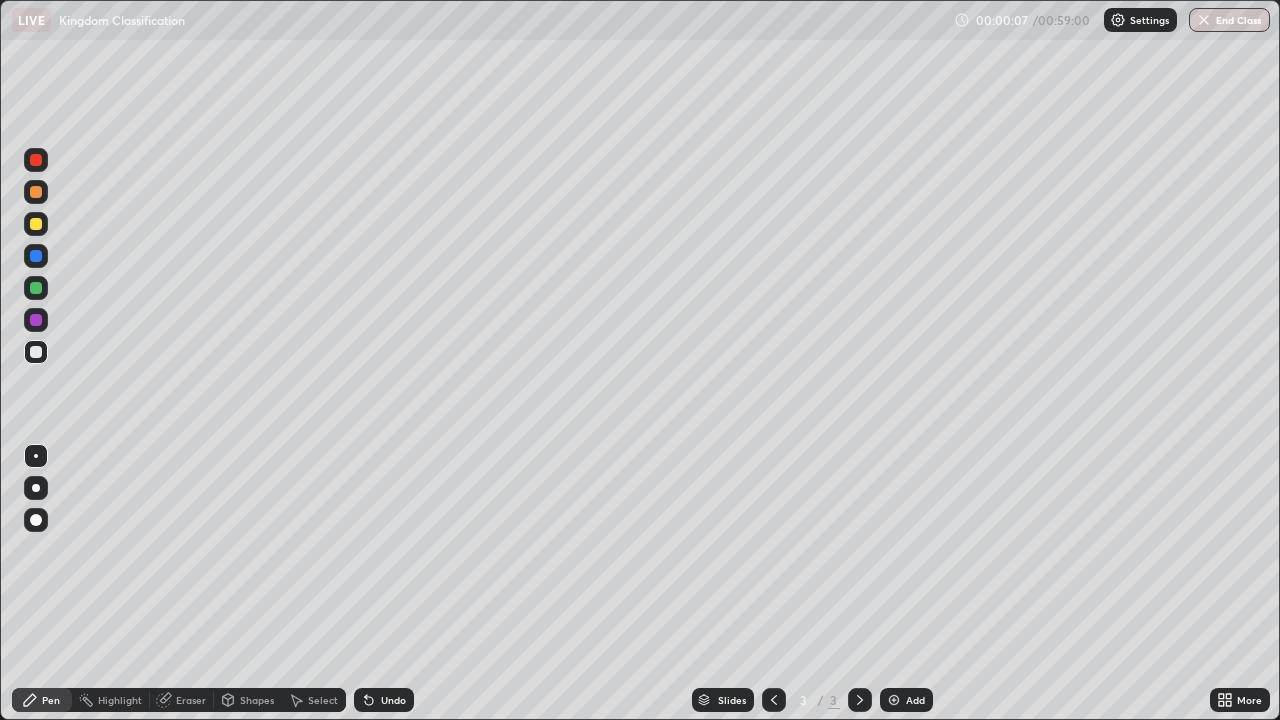 scroll, scrollTop: 99280, scrollLeft: 98720, axis: both 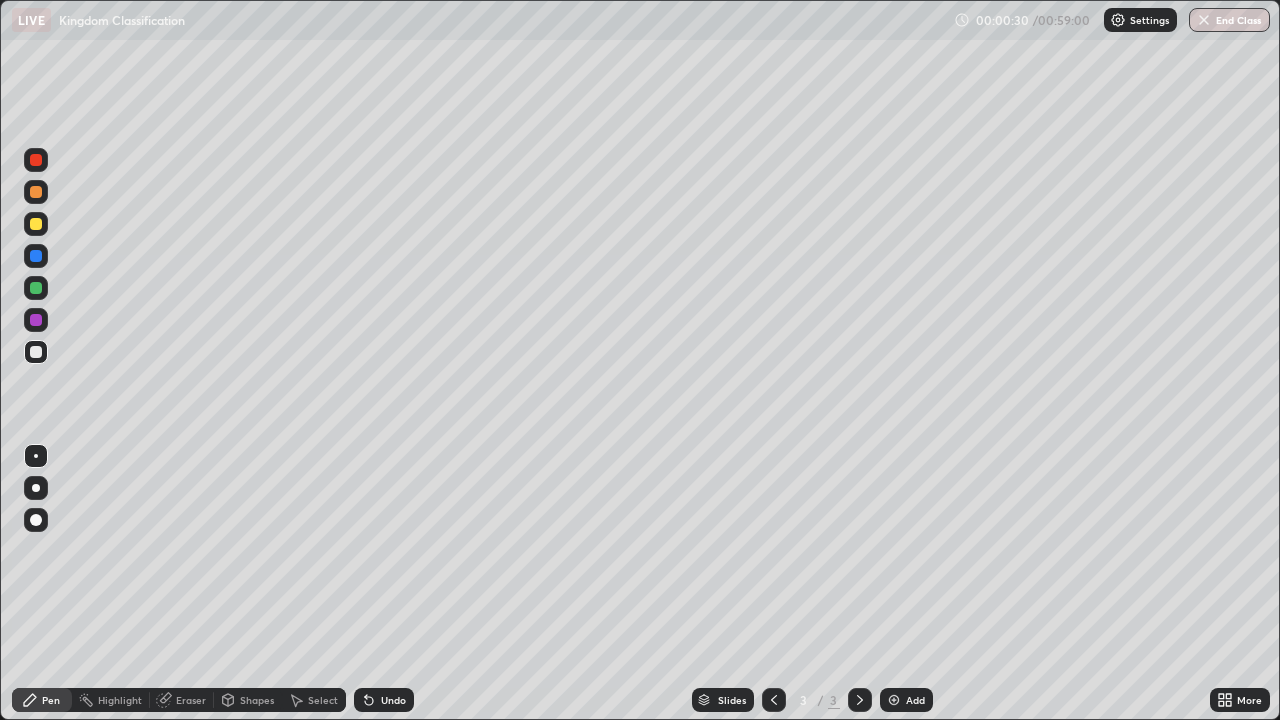 click at bounding box center (36, 320) 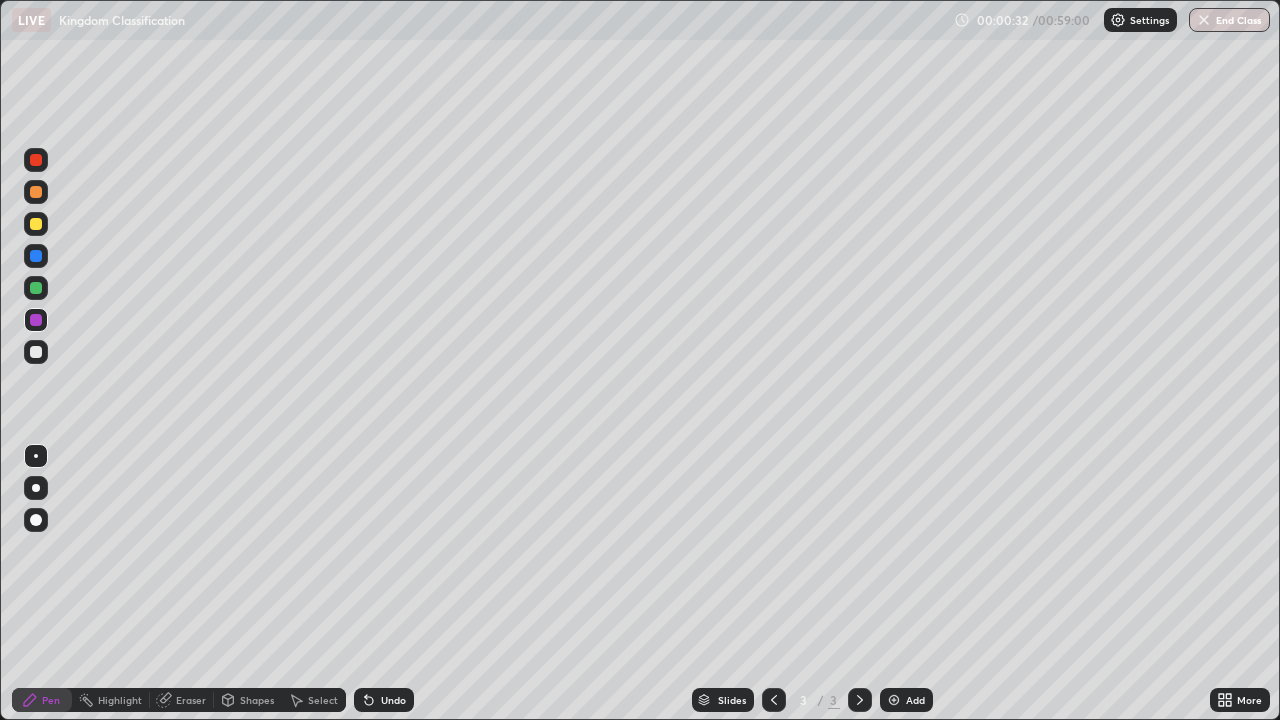 click on "Undo" at bounding box center [393, 700] 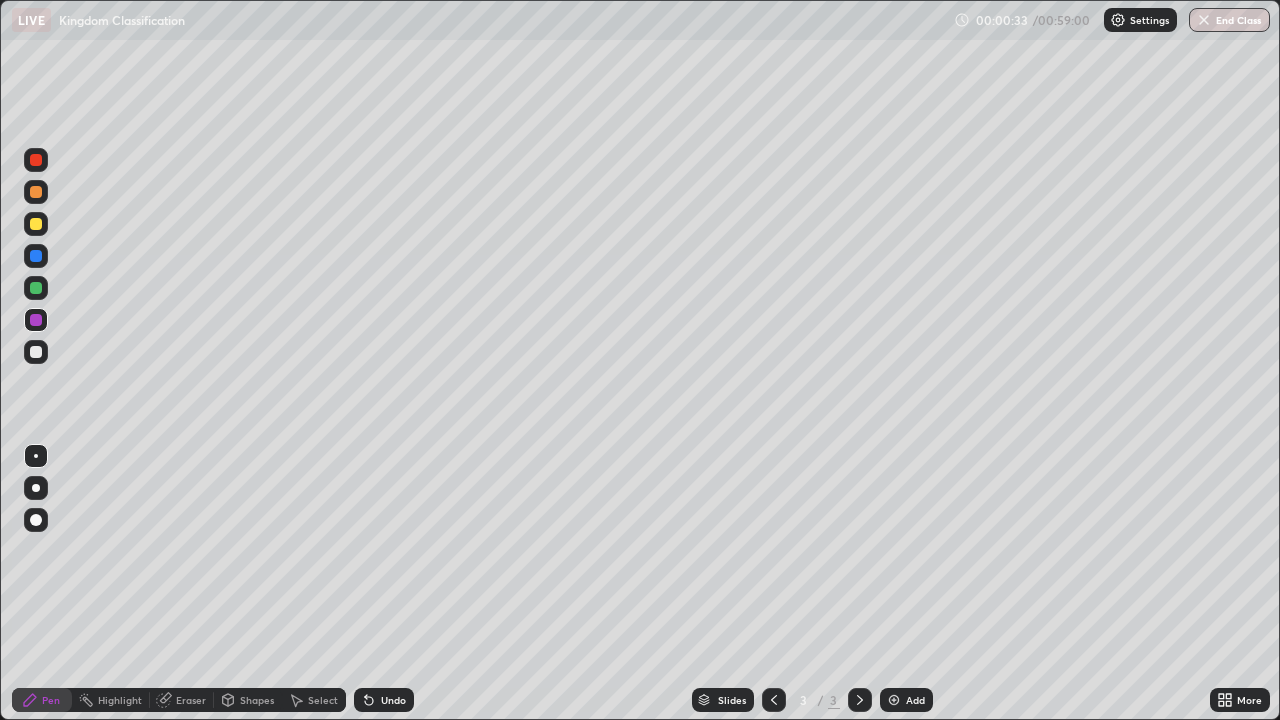 click at bounding box center (36, 520) 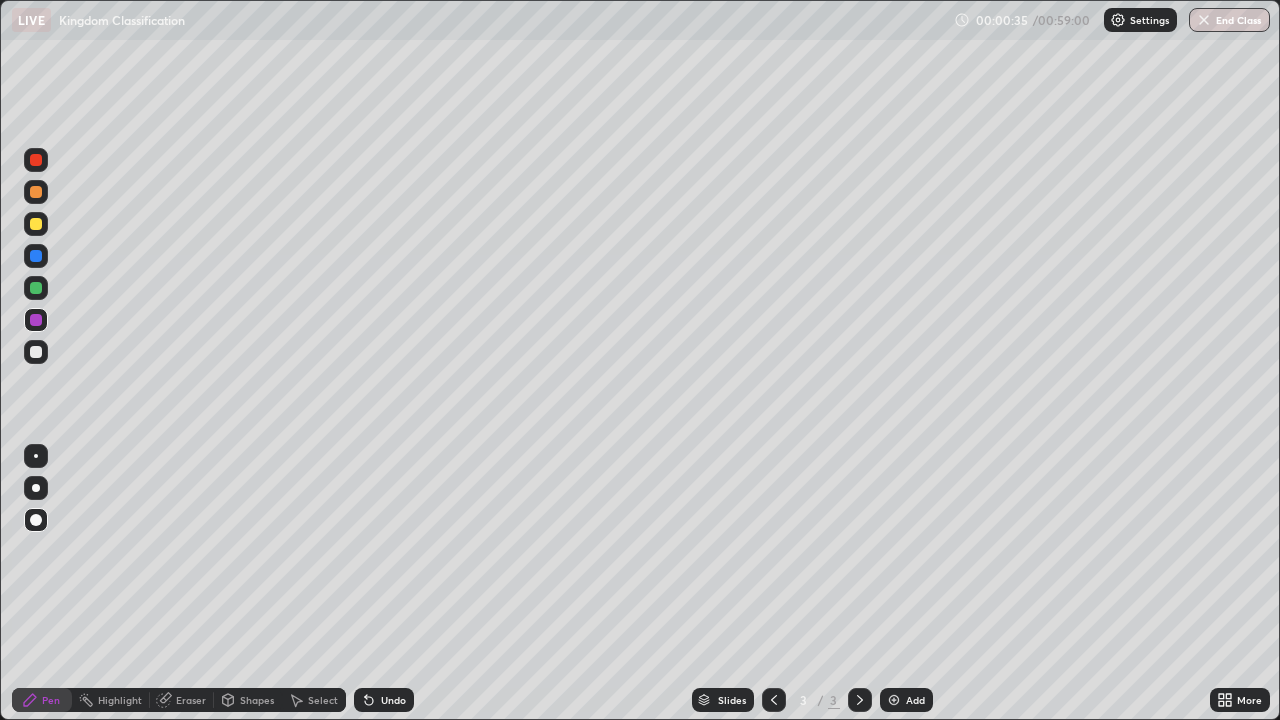 click on "Undo" at bounding box center [393, 700] 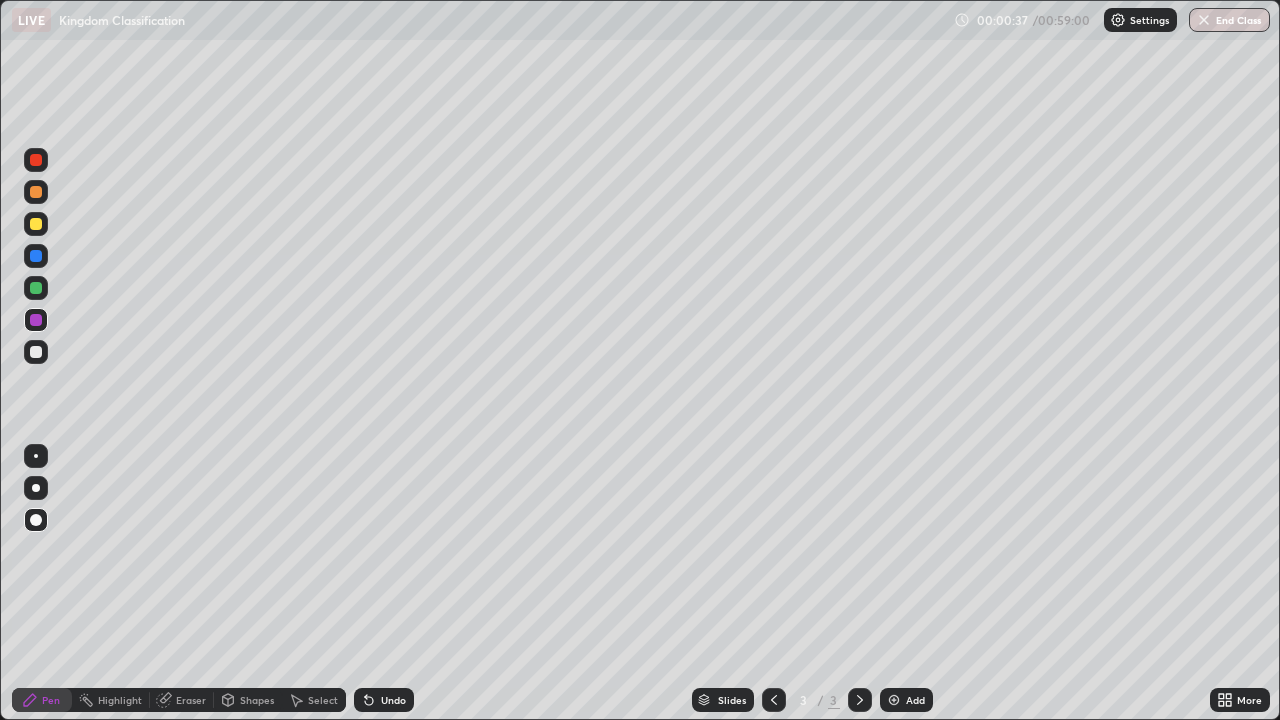 click on "Undo" at bounding box center [393, 700] 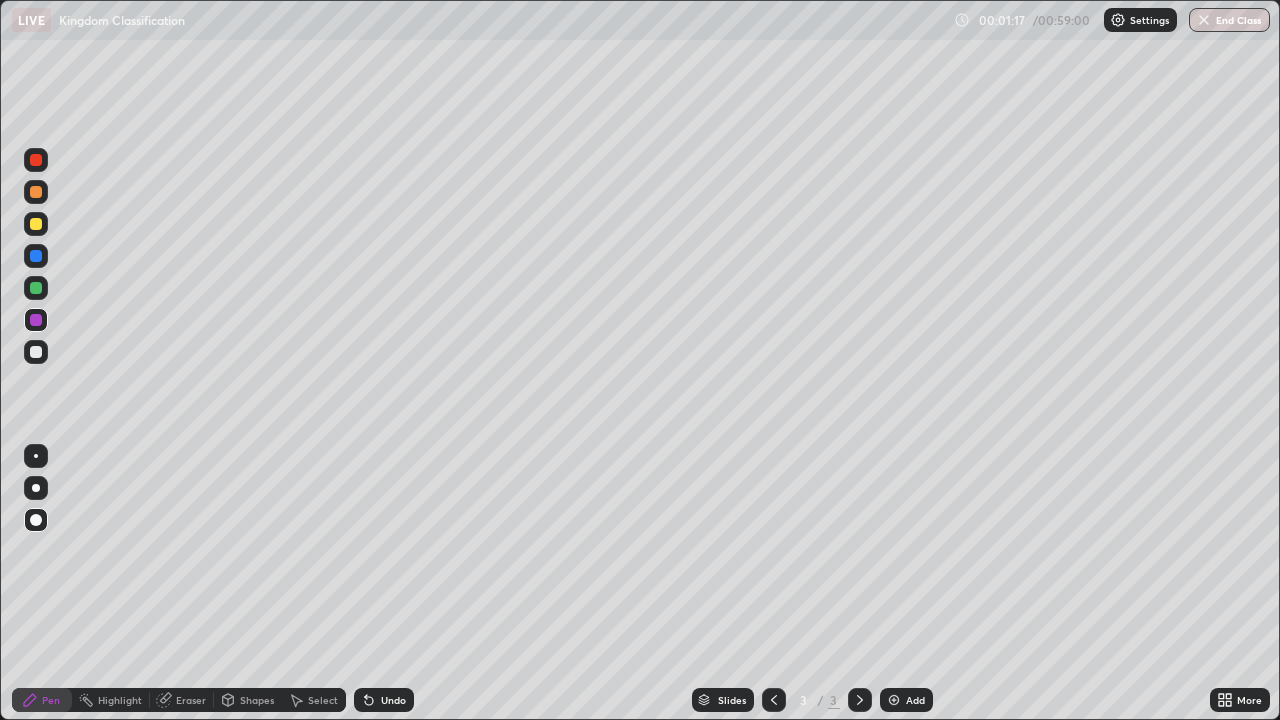 click at bounding box center (36, 224) 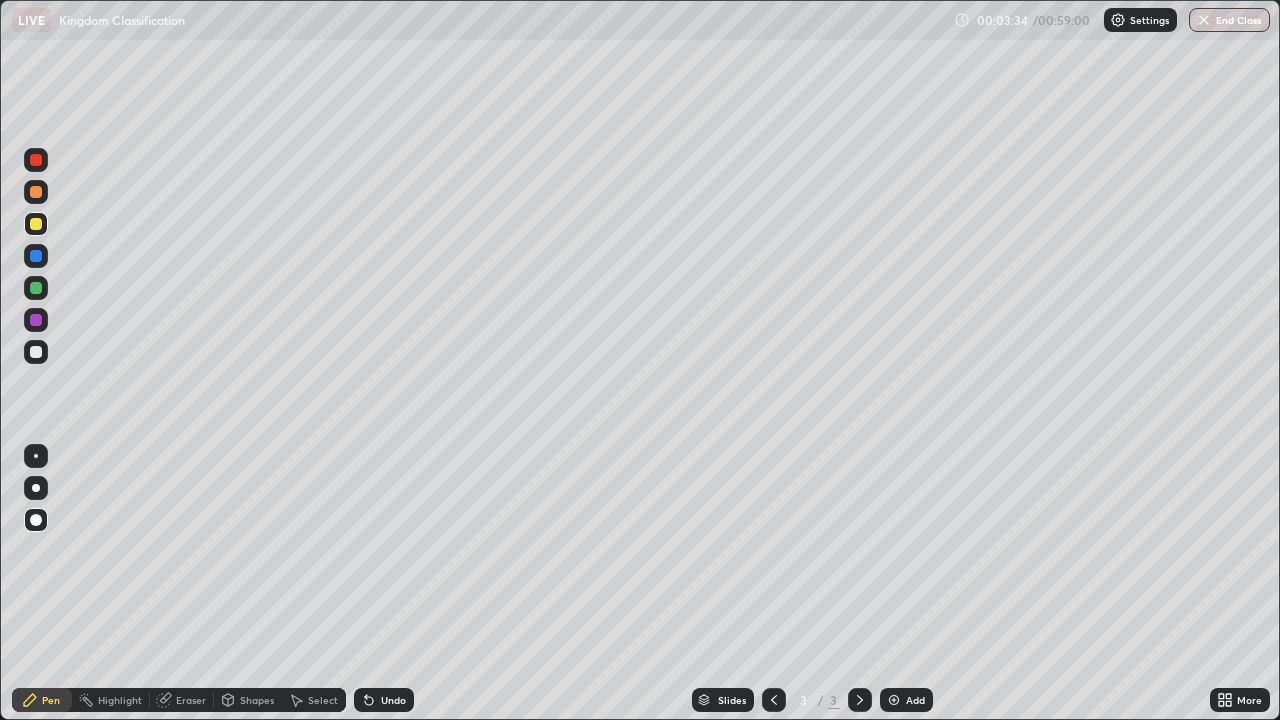 click on "Undo" at bounding box center (393, 700) 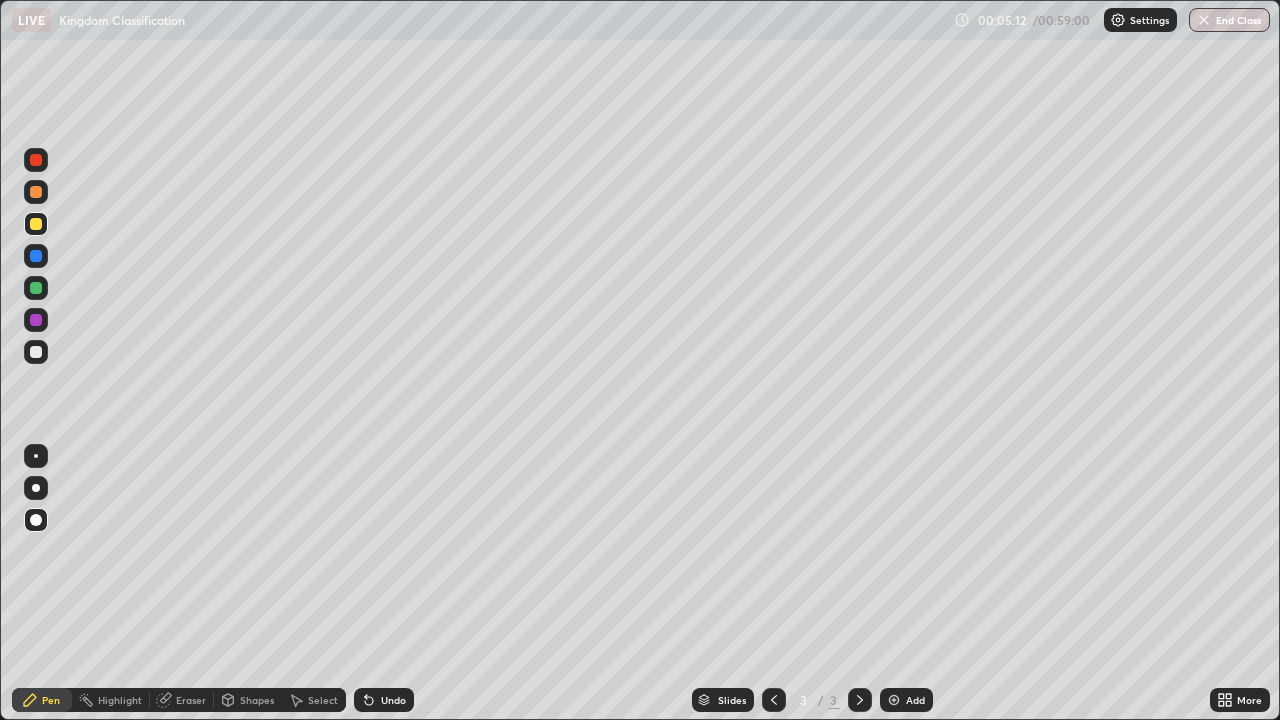 click at bounding box center (36, 320) 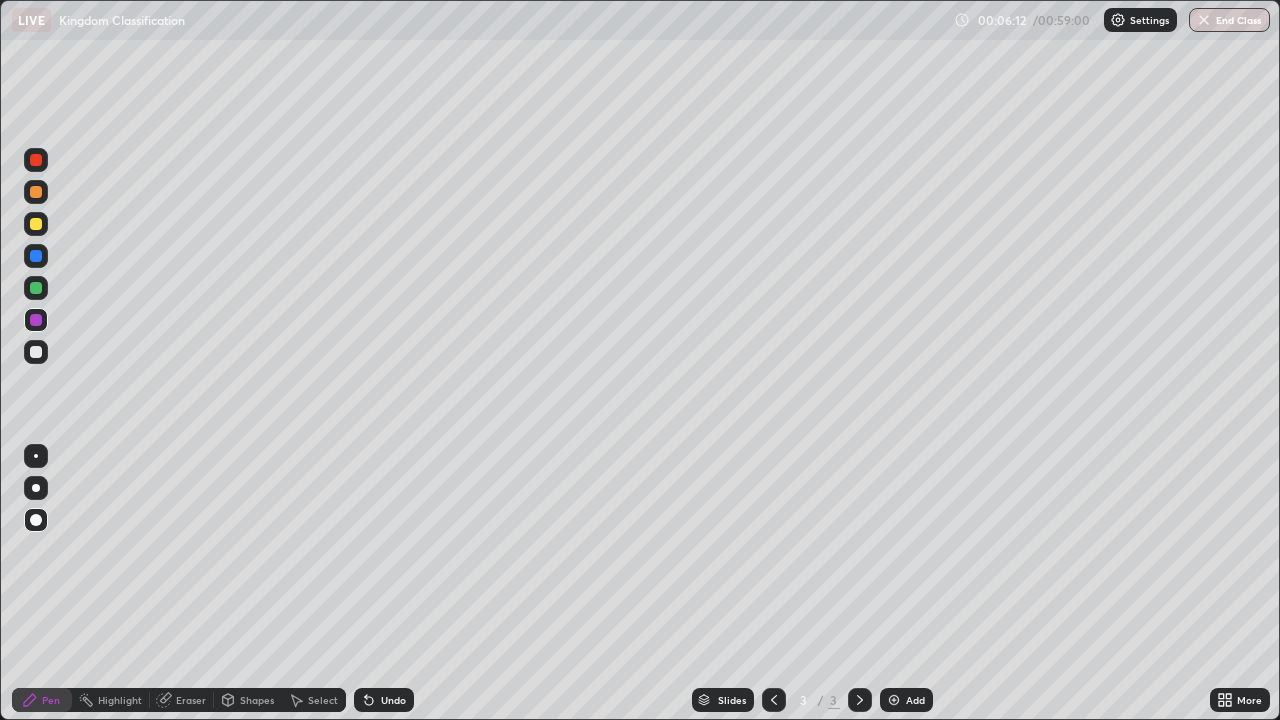 click at bounding box center [36, 224] 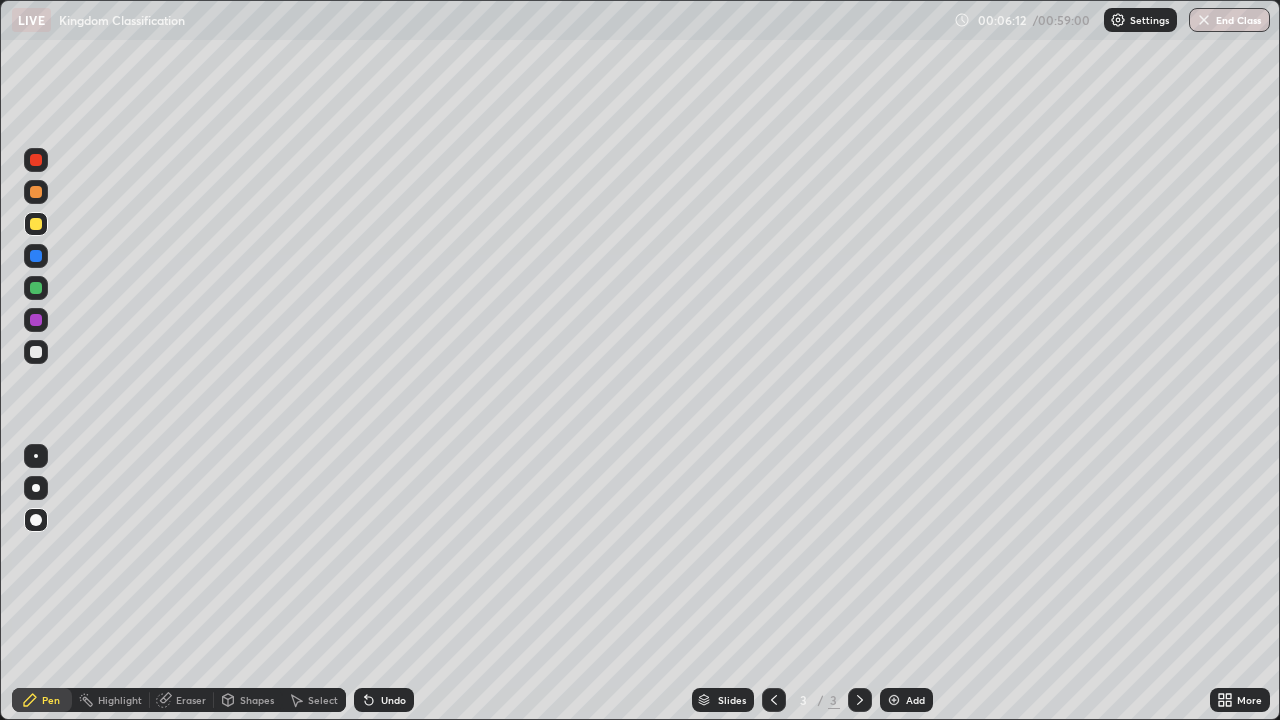 click at bounding box center [36, 192] 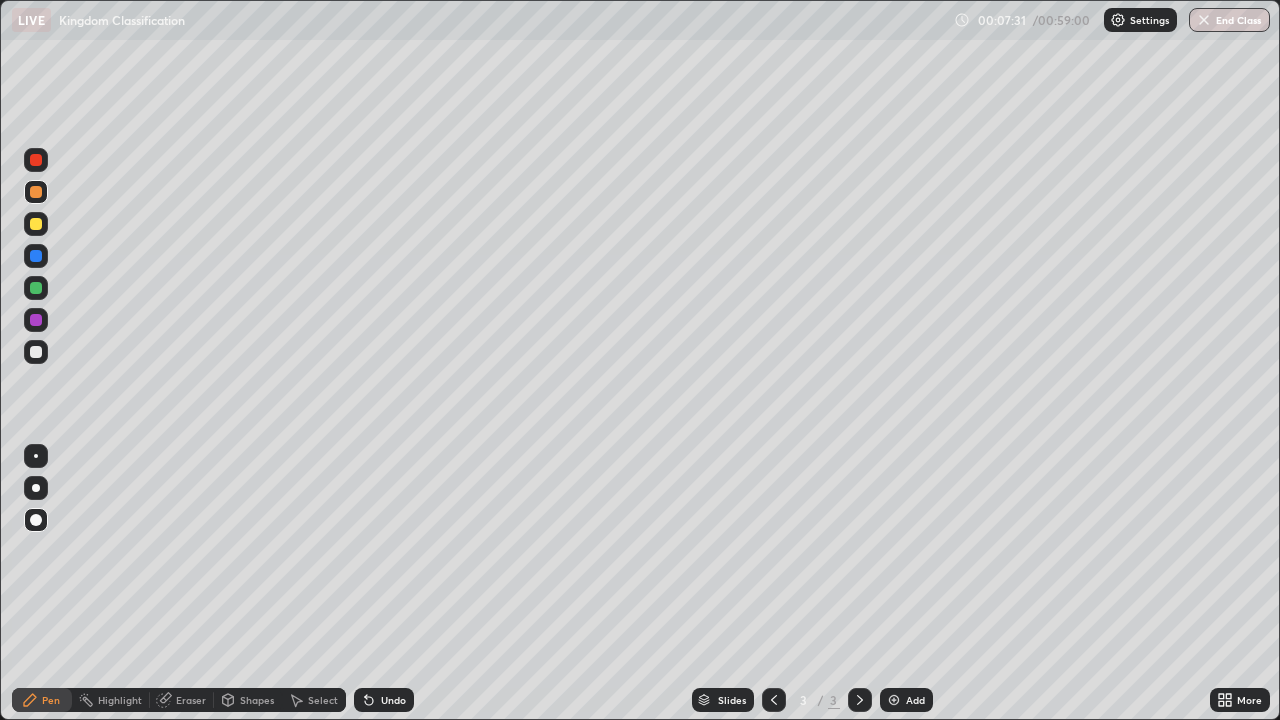 click at bounding box center [894, 700] 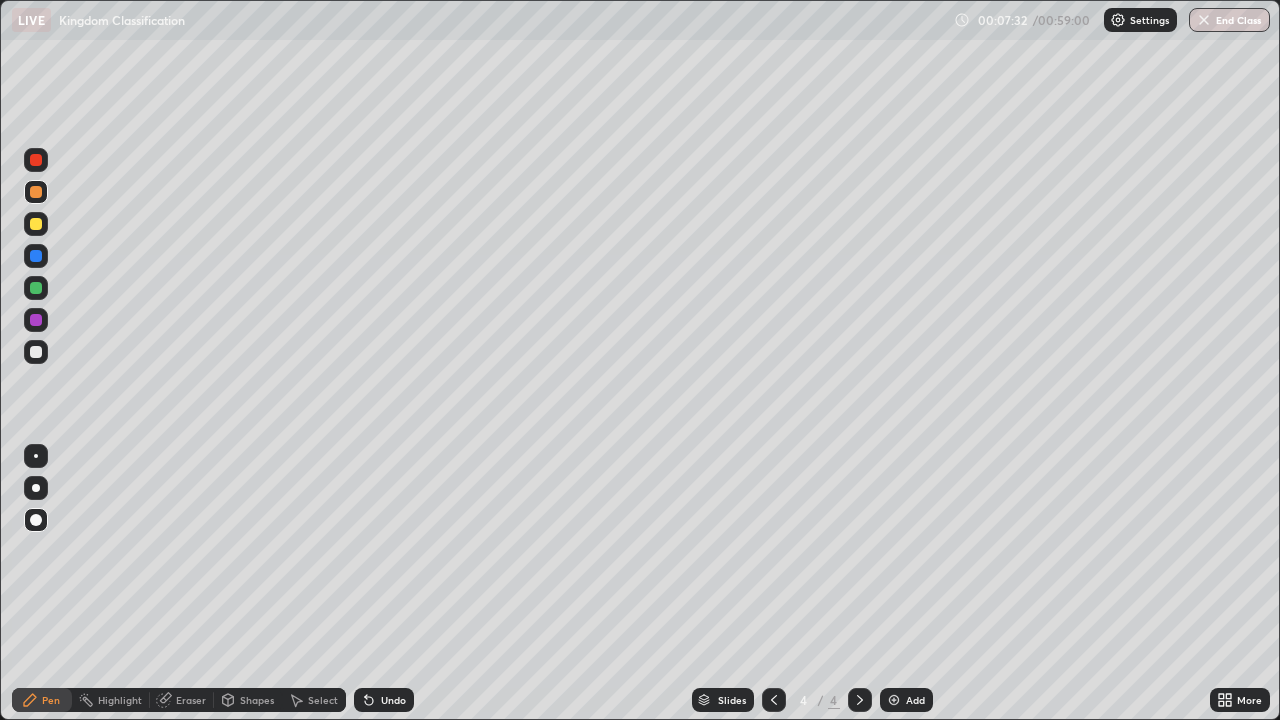 click at bounding box center (36, 288) 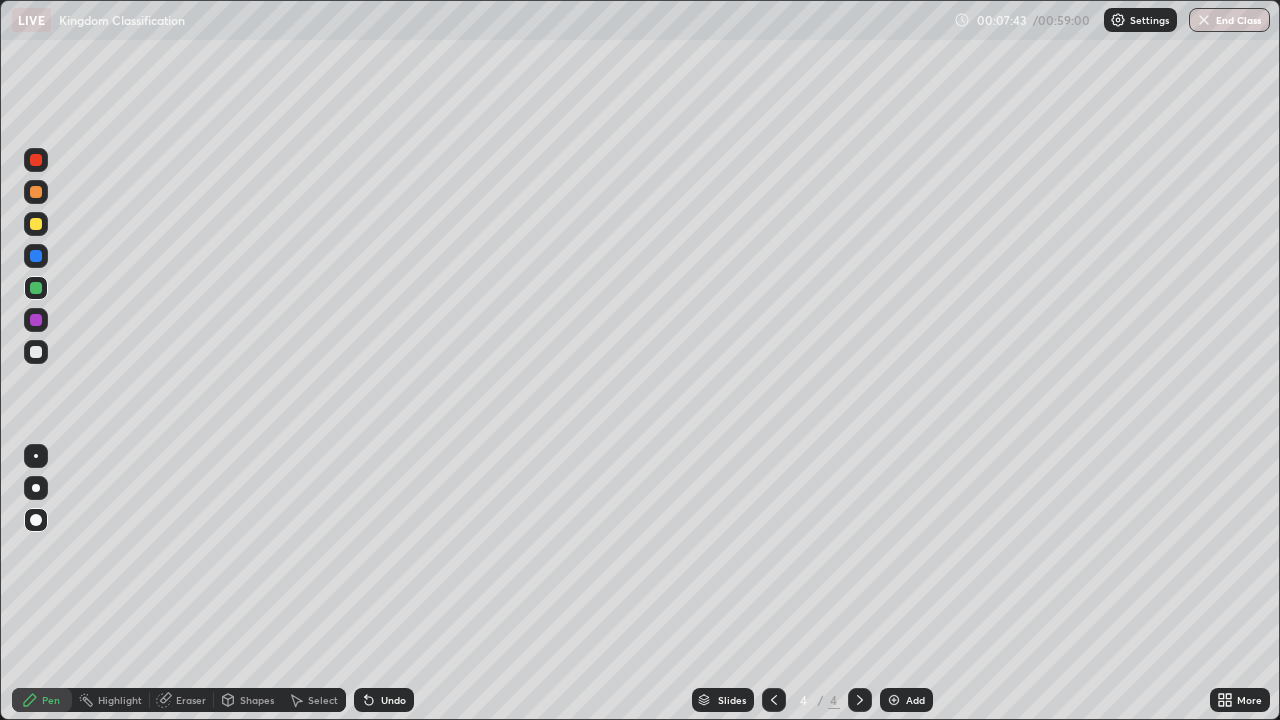 click at bounding box center (36, 224) 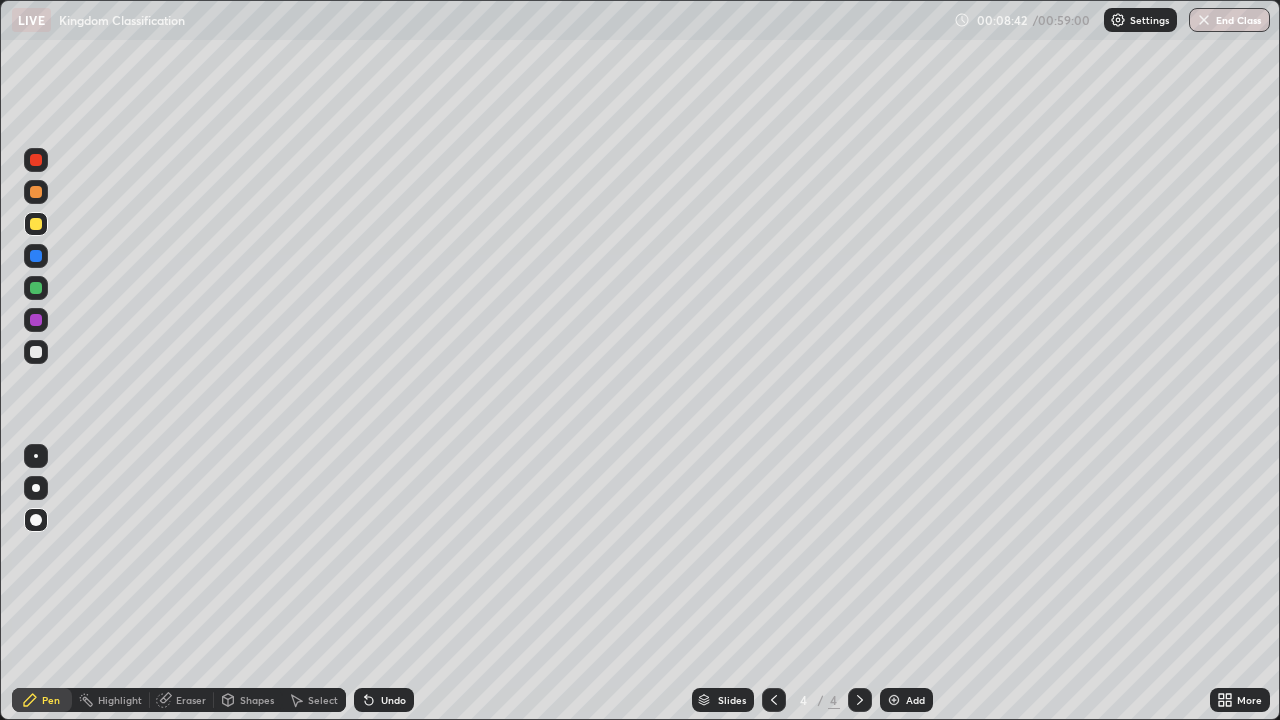 click at bounding box center [36, 320] 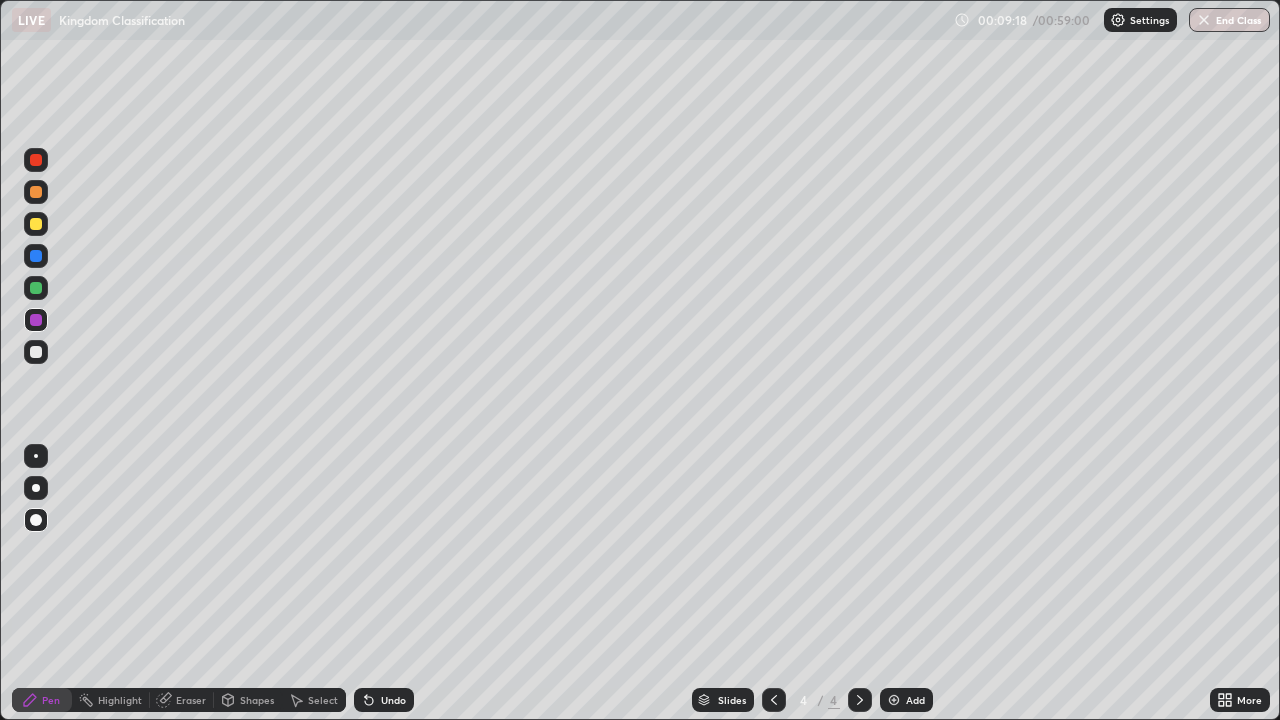 click at bounding box center (36, 256) 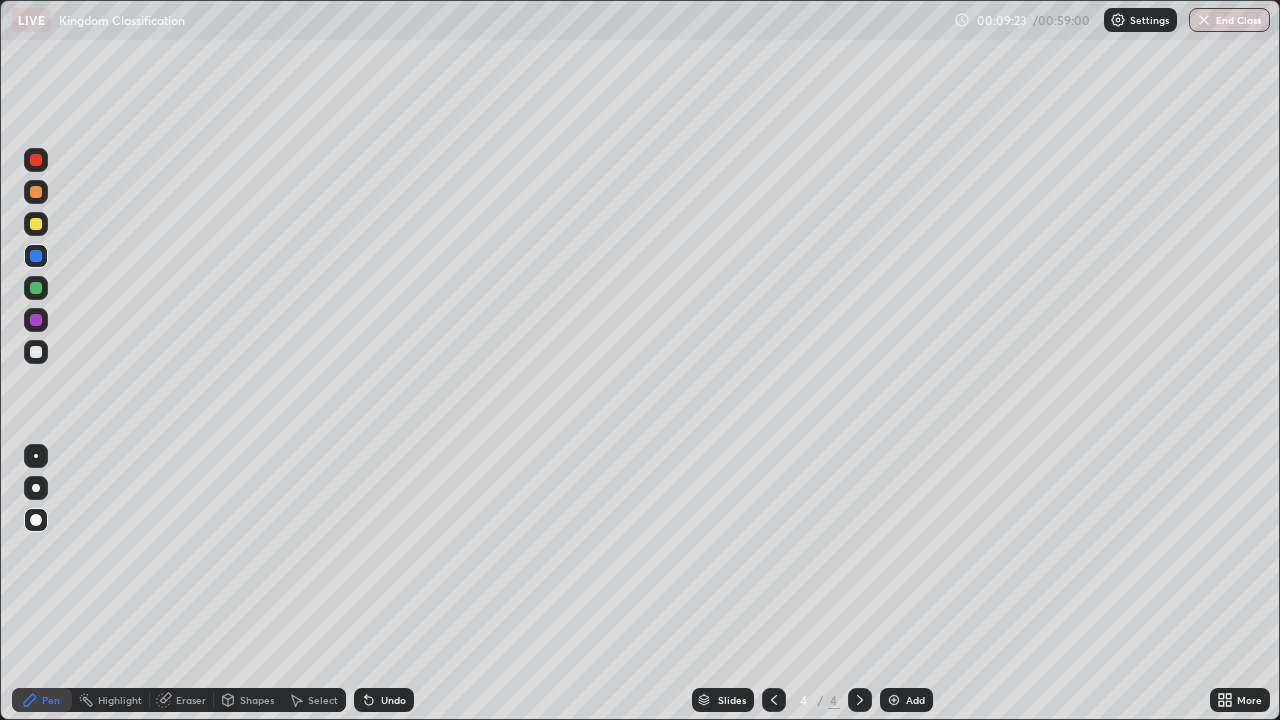 click on "Undo" at bounding box center [393, 700] 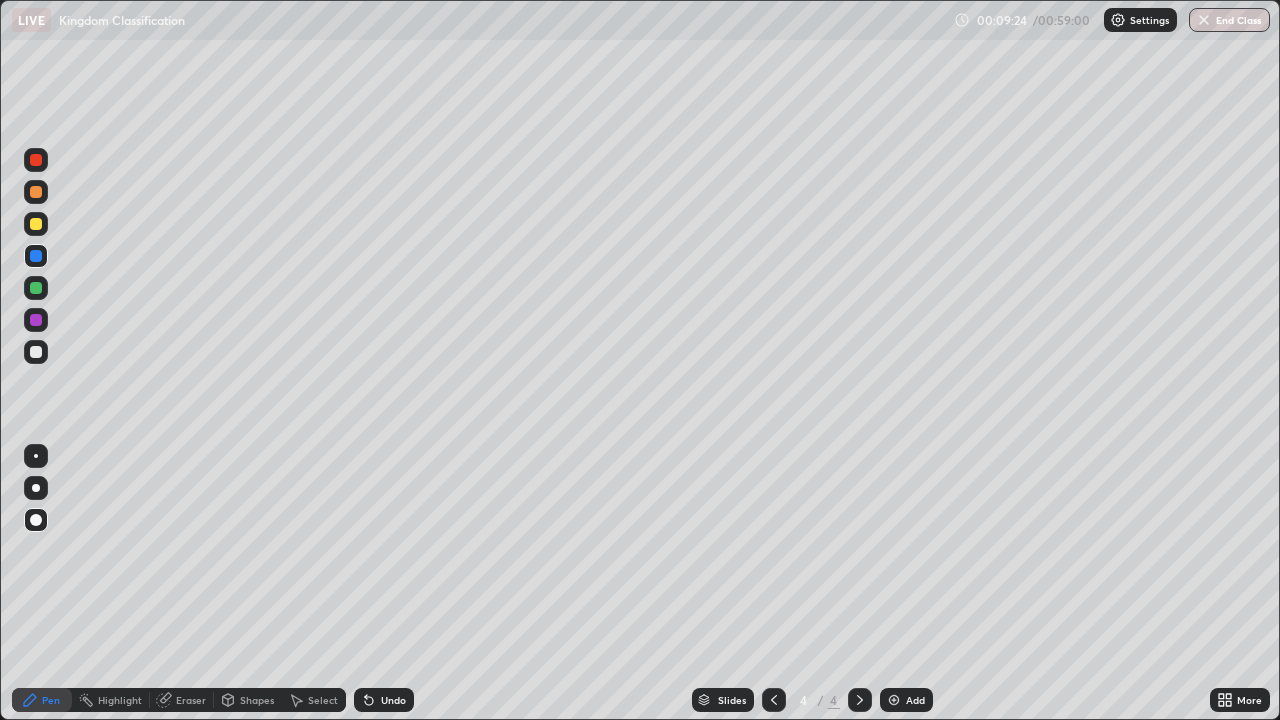 click on "Undo" at bounding box center [393, 700] 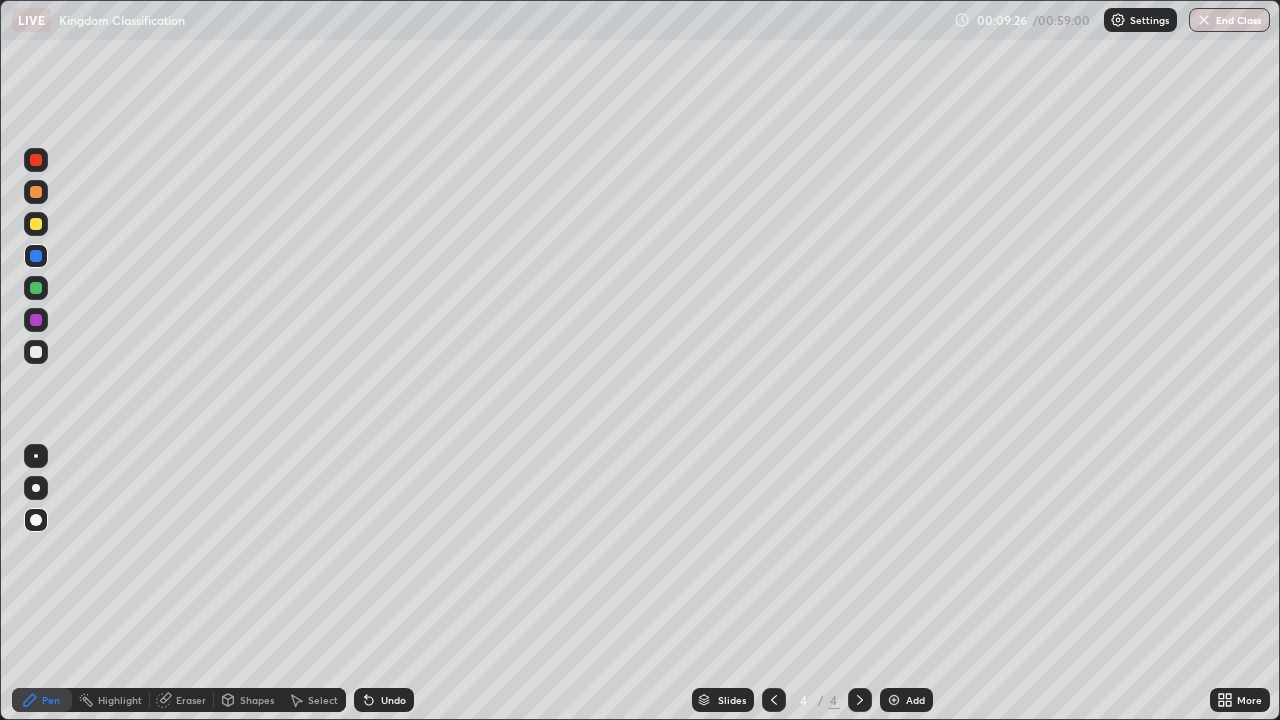 click on "Undo" at bounding box center [384, 700] 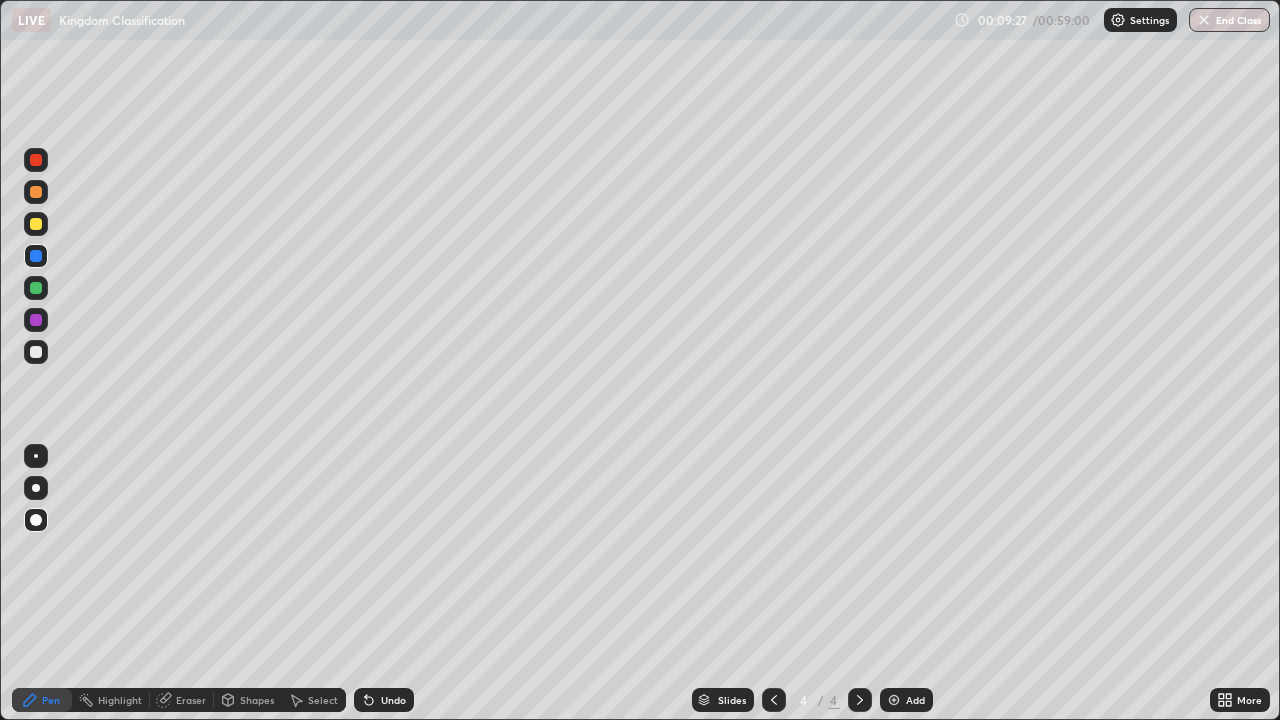 click 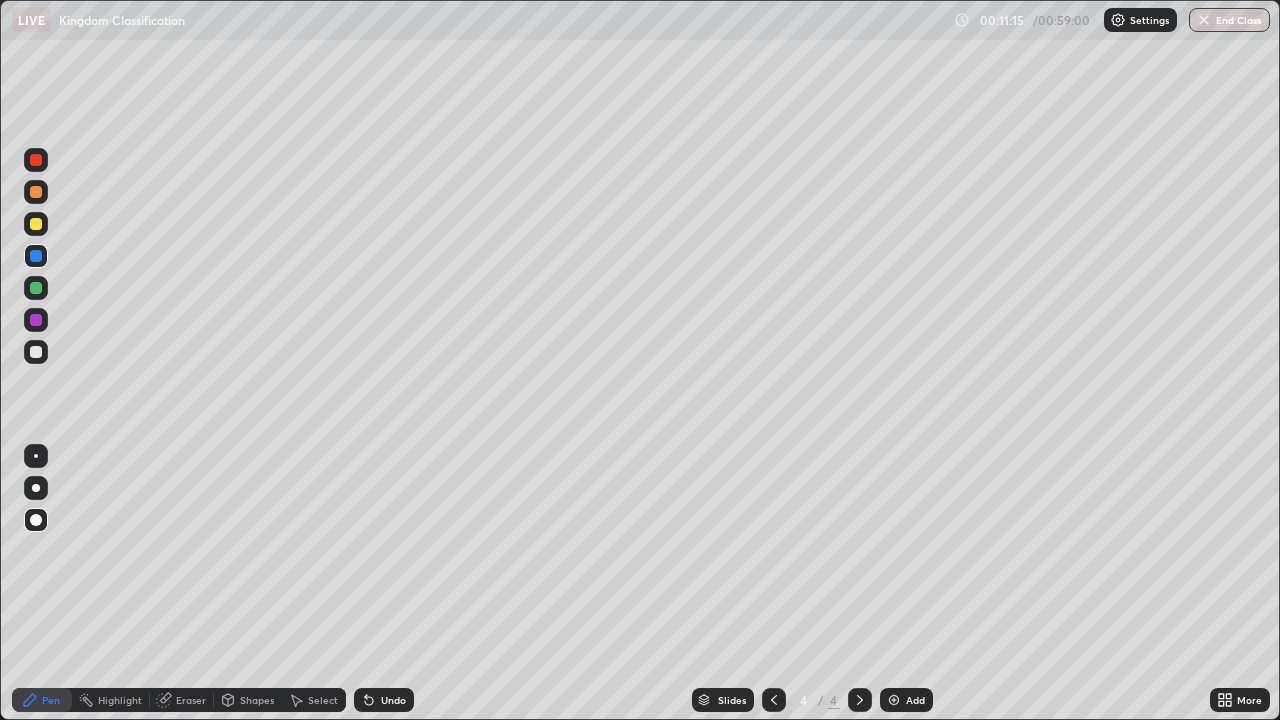 click on "Undo" at bounding box center [384, 700] 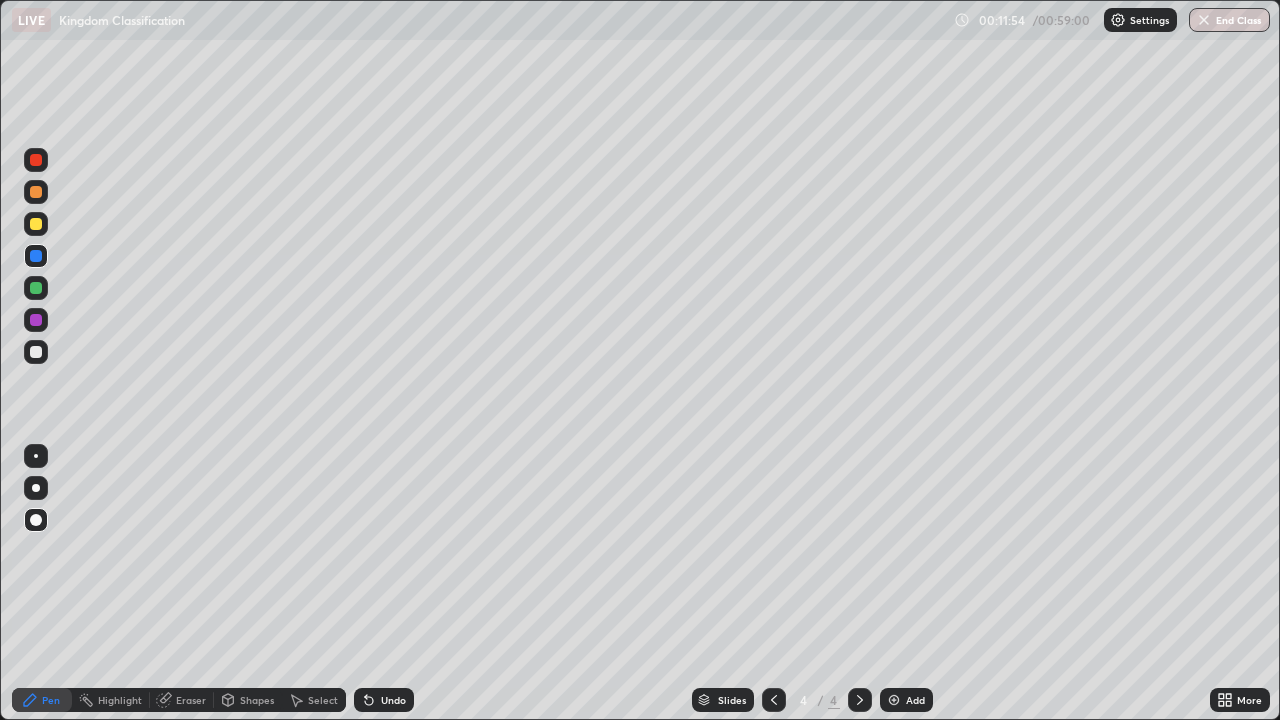 click at bounding box center [36, 456] 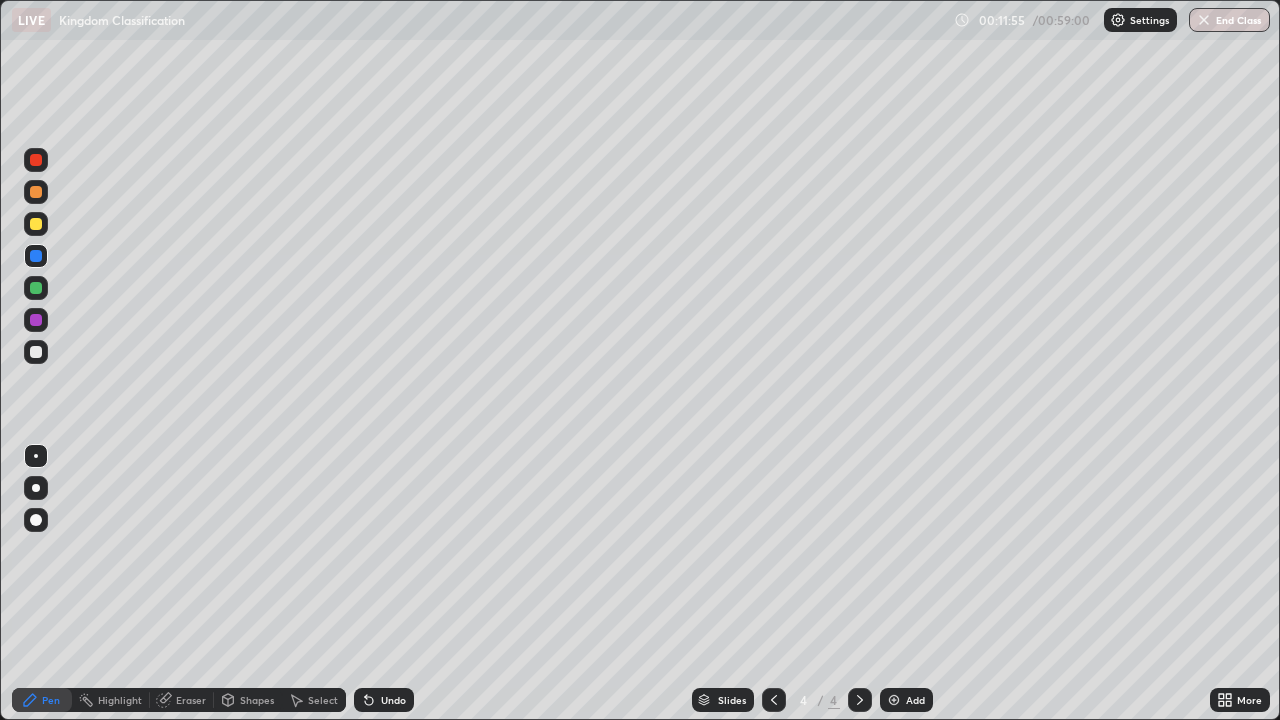 click at bounding box center (36, 224) 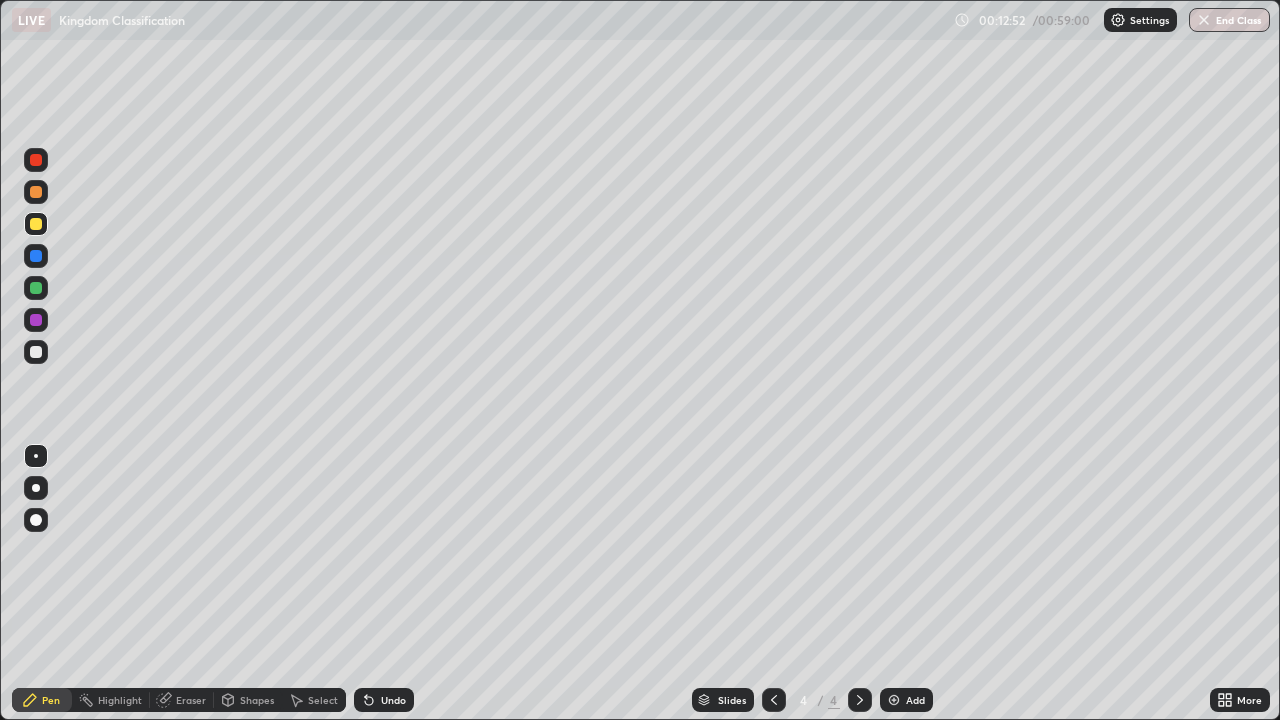 click 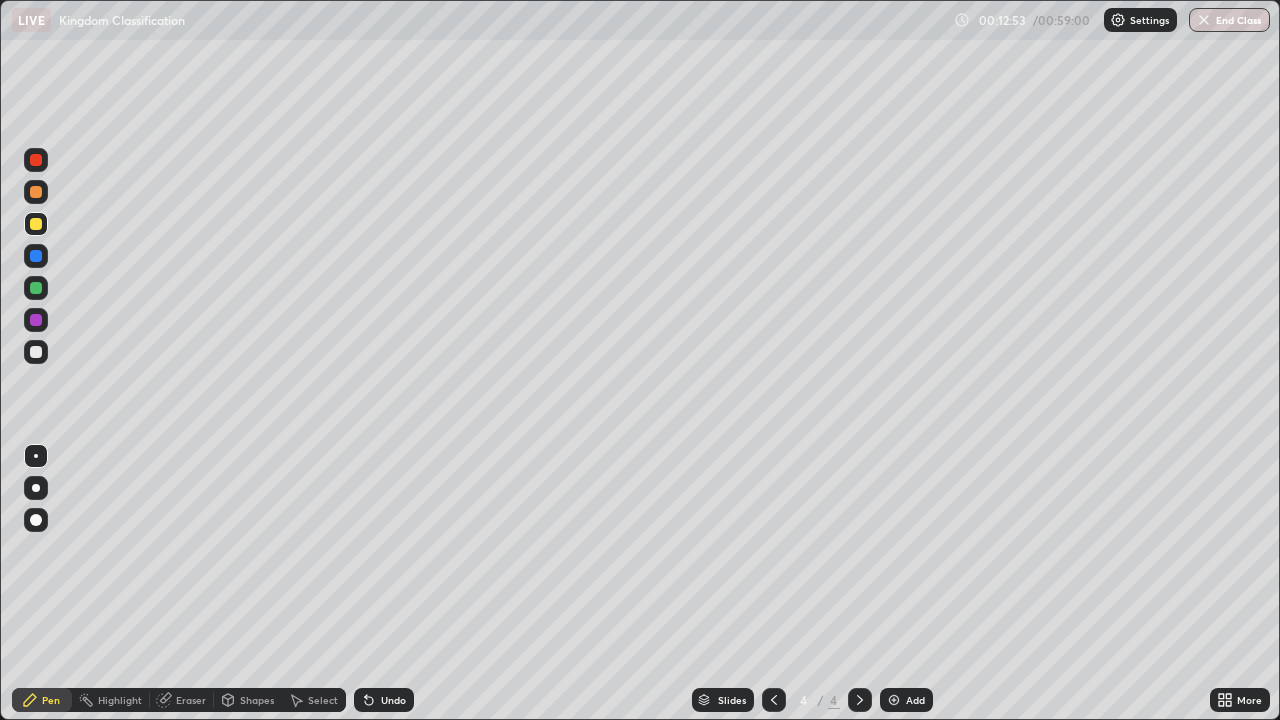 click at bounding box center [894, 700] 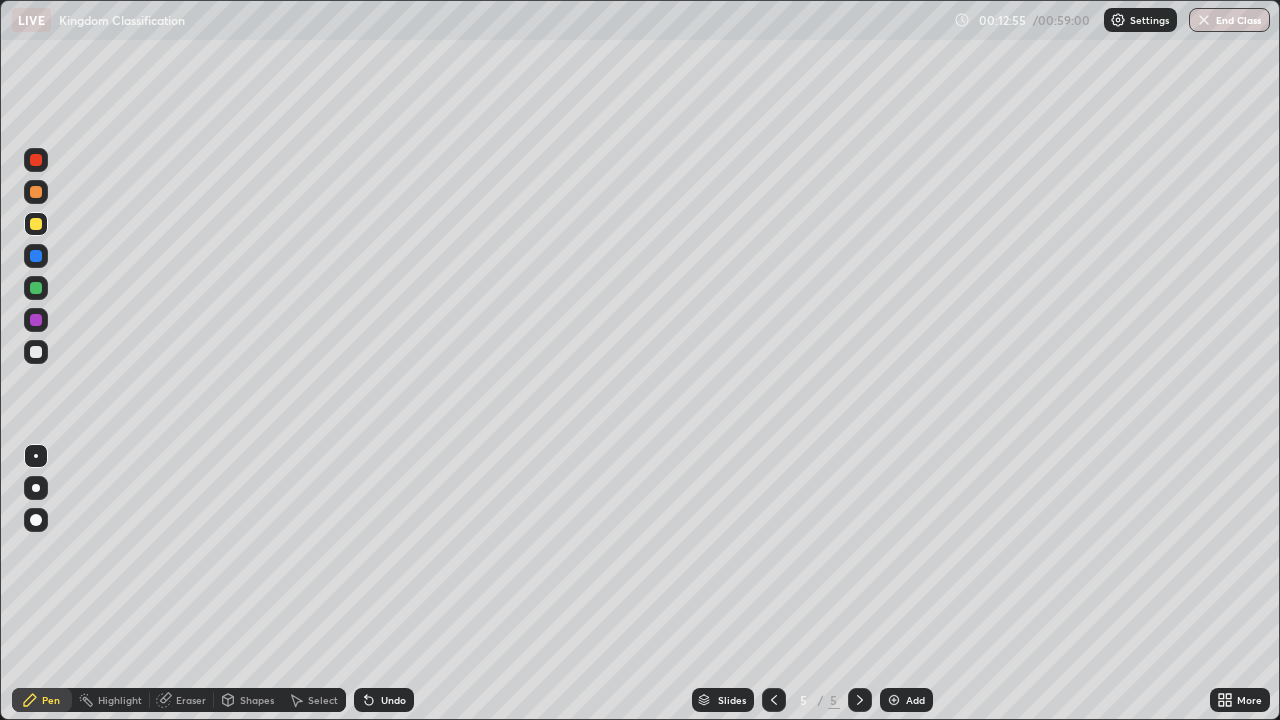 click at bounding box center [36, 320] 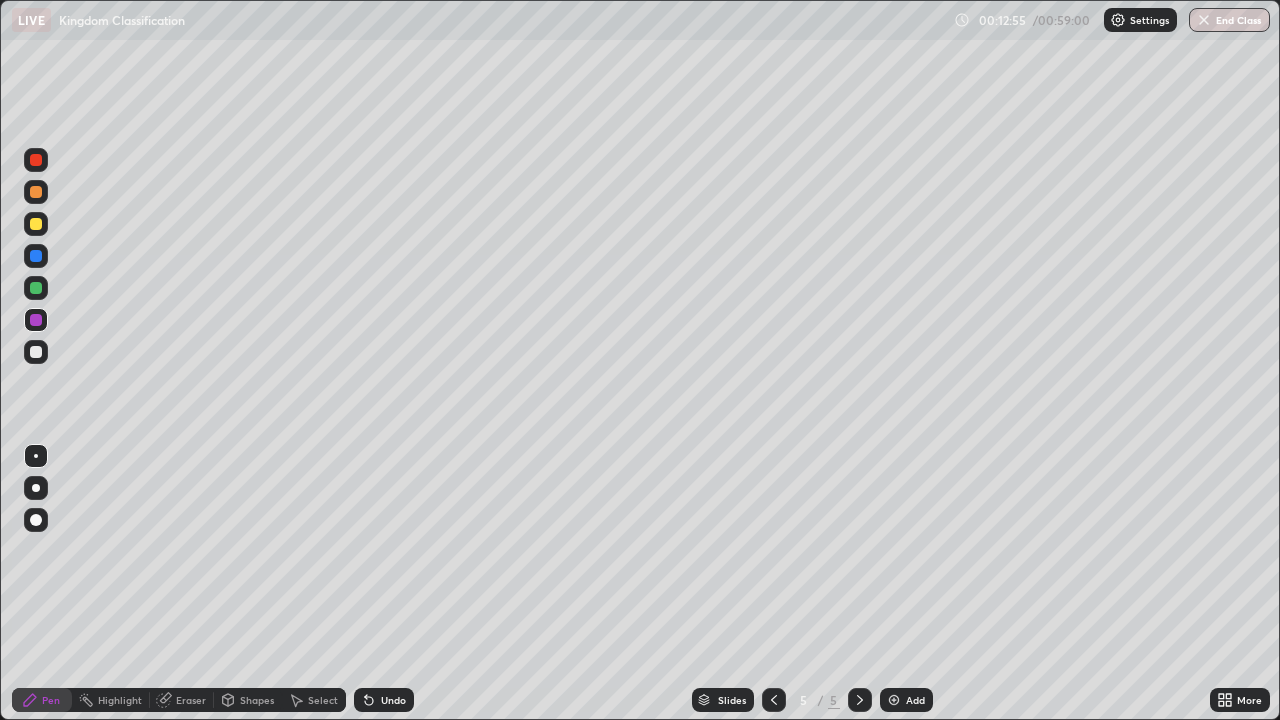 click at bounding box center (36, 288) 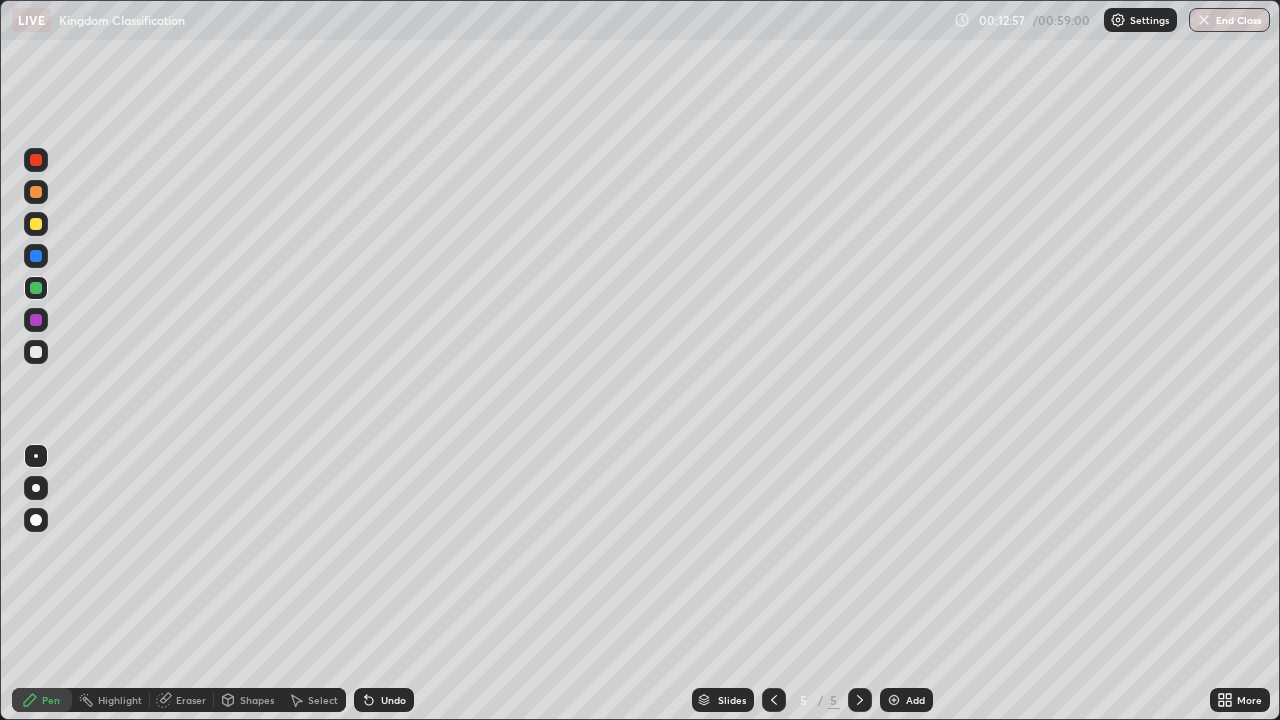 click at bounding box center [36, 520] 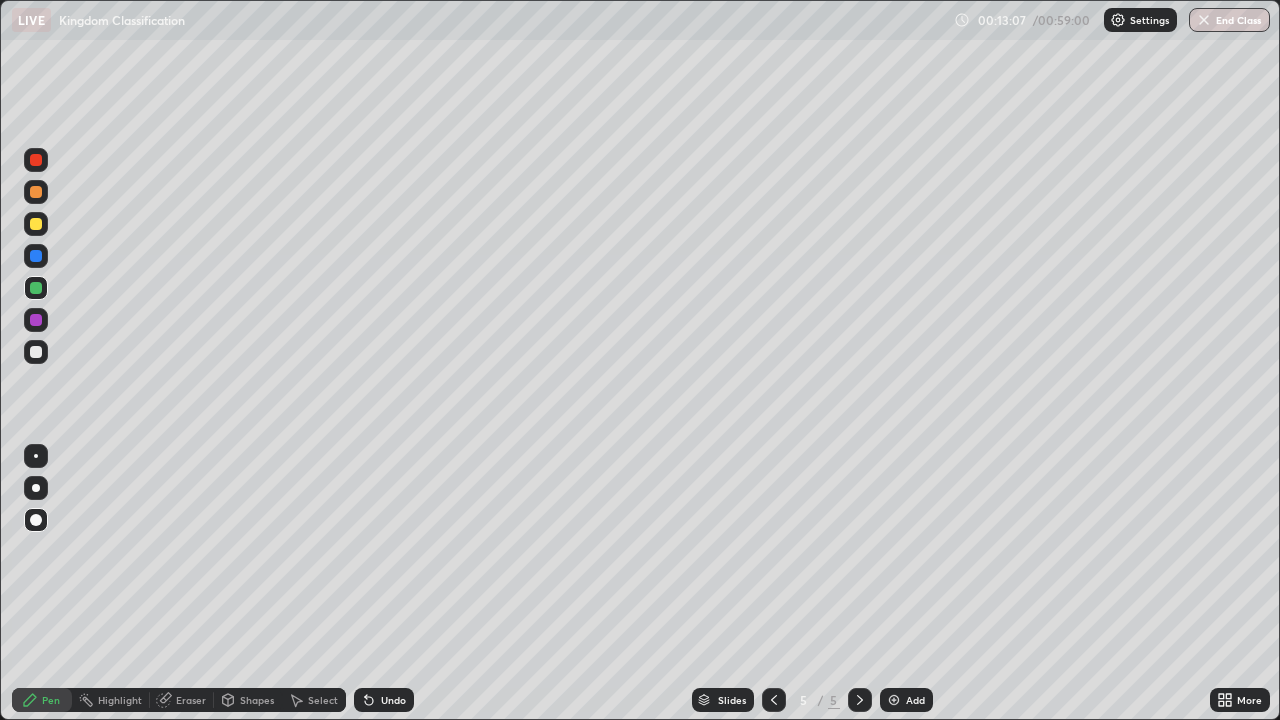 click at bounding box center (774, 700) 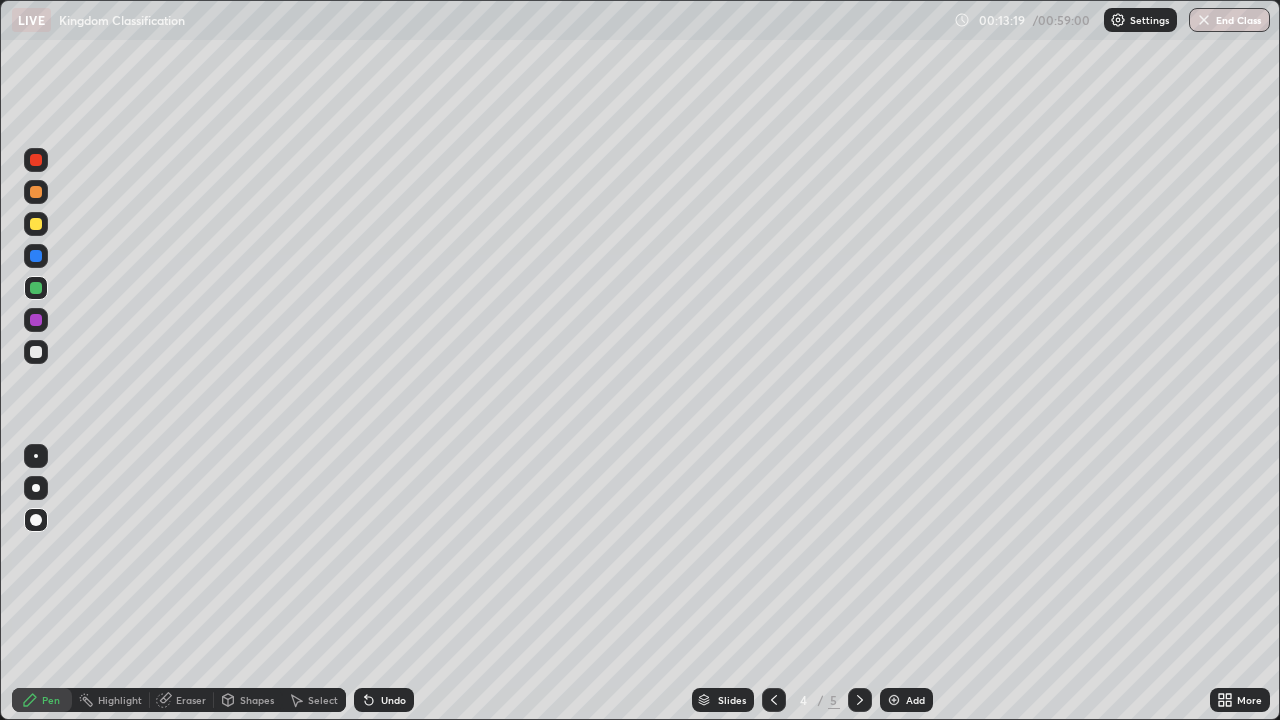 click at bounding box center (860, 700) 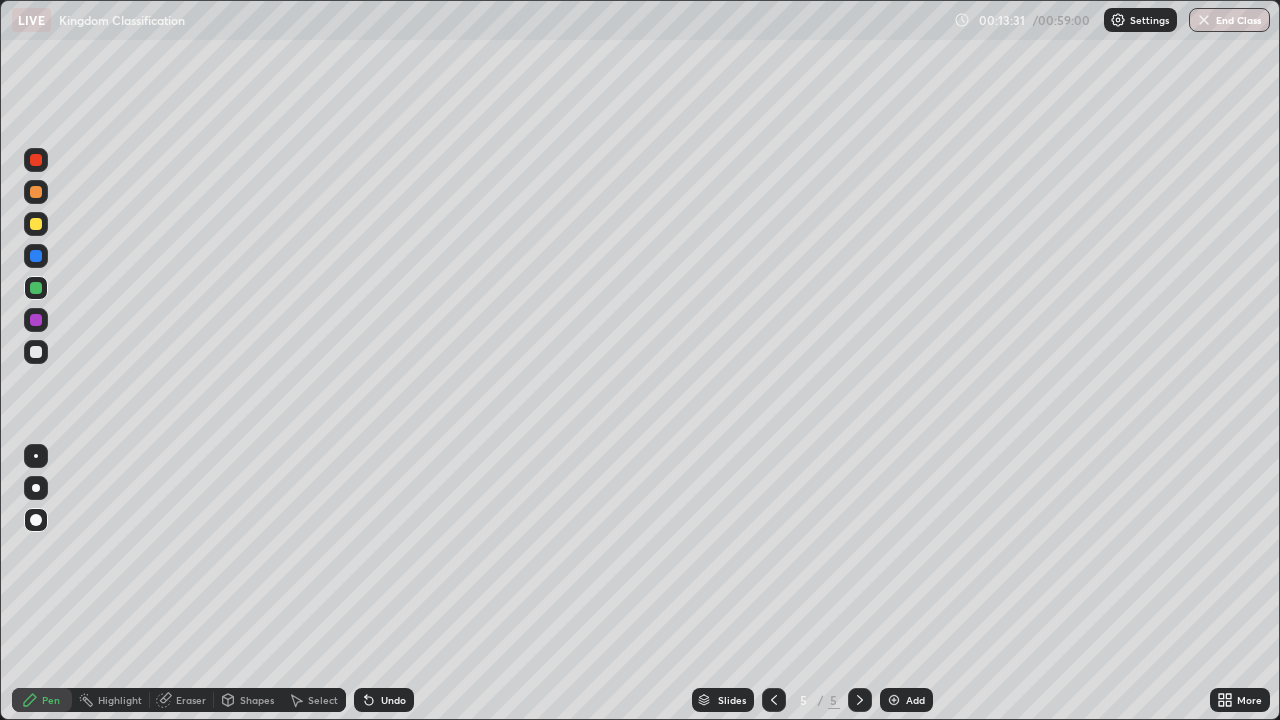 click at bounding box center (36, 256) 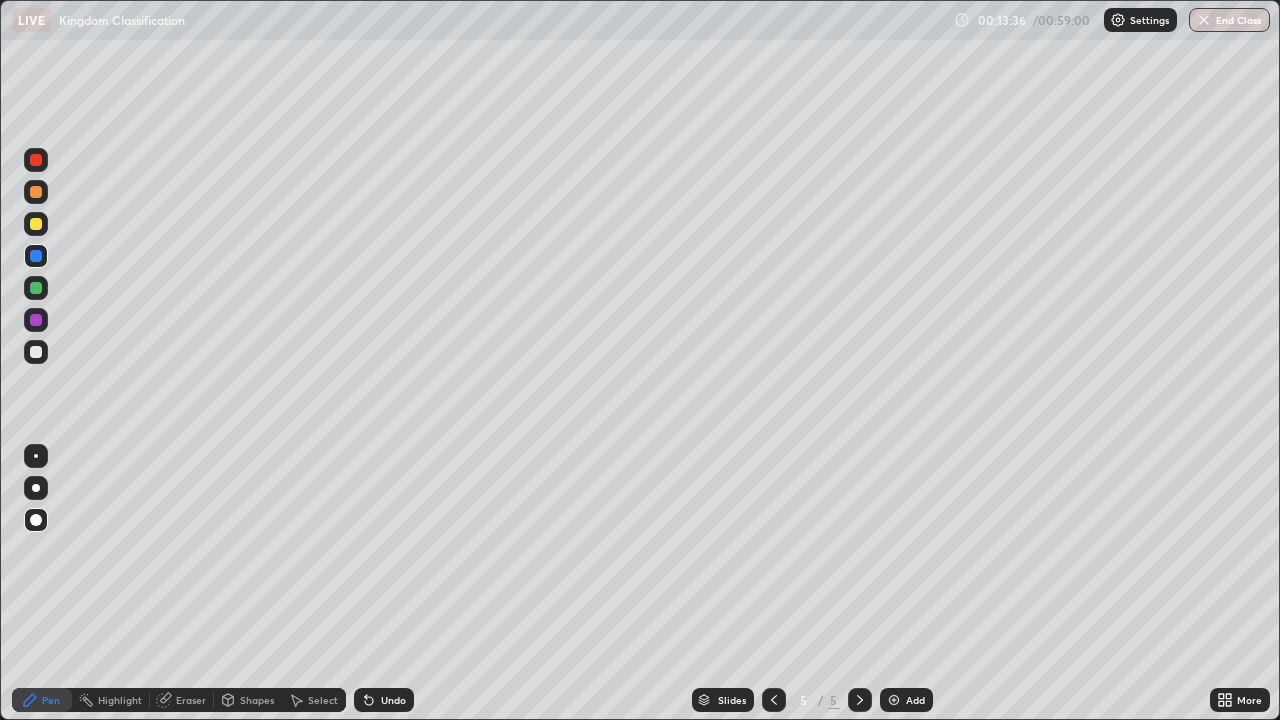 click on "Undo" at bounding box center (393, 700) 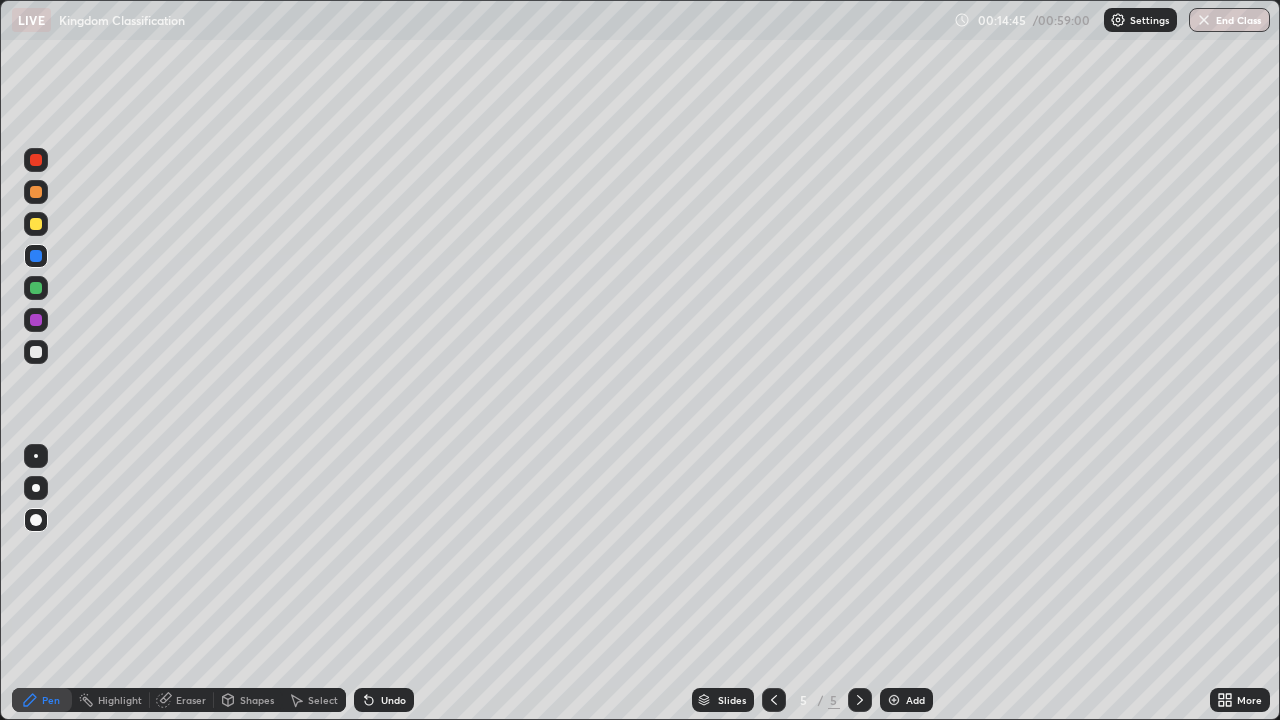 click 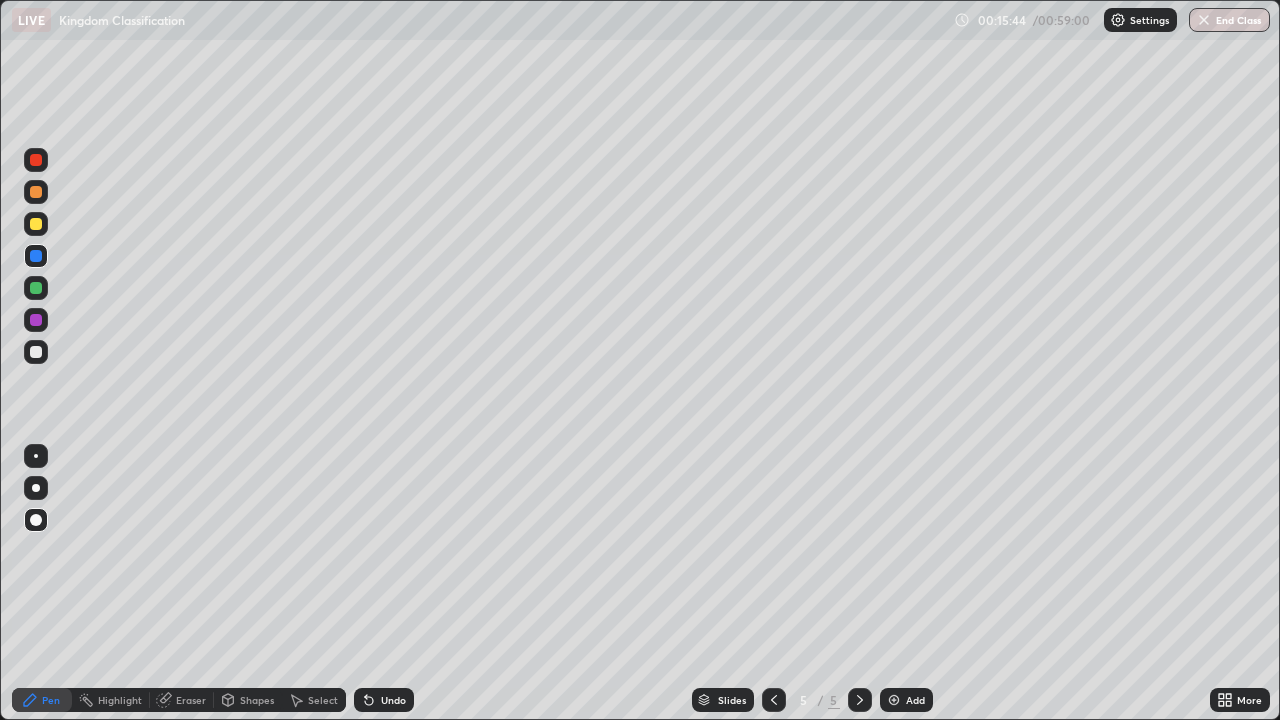 click on "Undo" at bounding box center [393, 700] 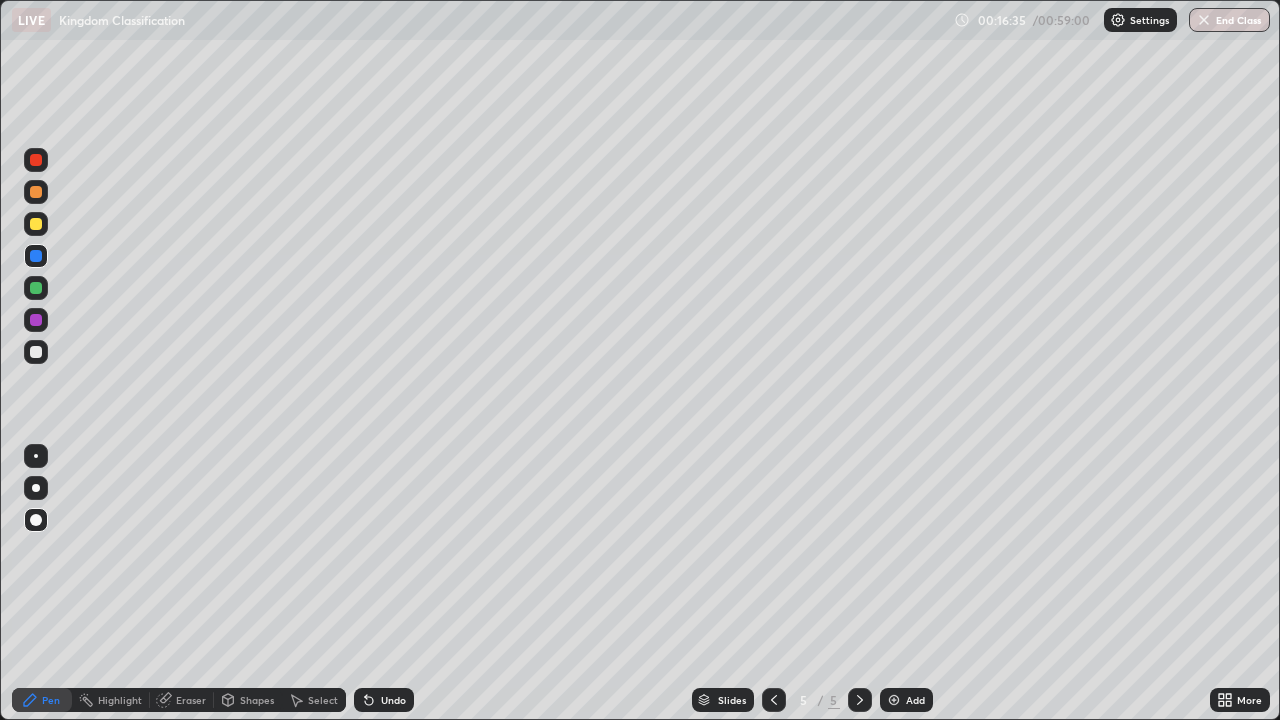 click at bounding box center [894, 700] 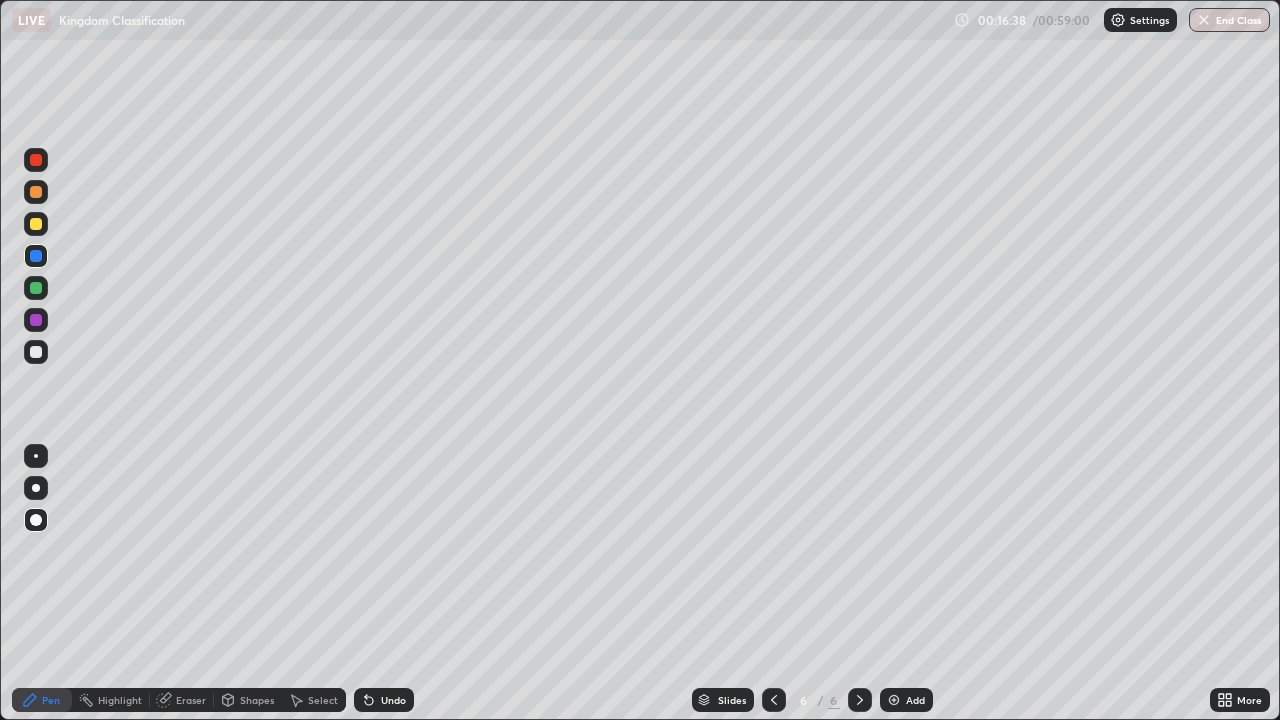 click at bounding box center (36, 224) 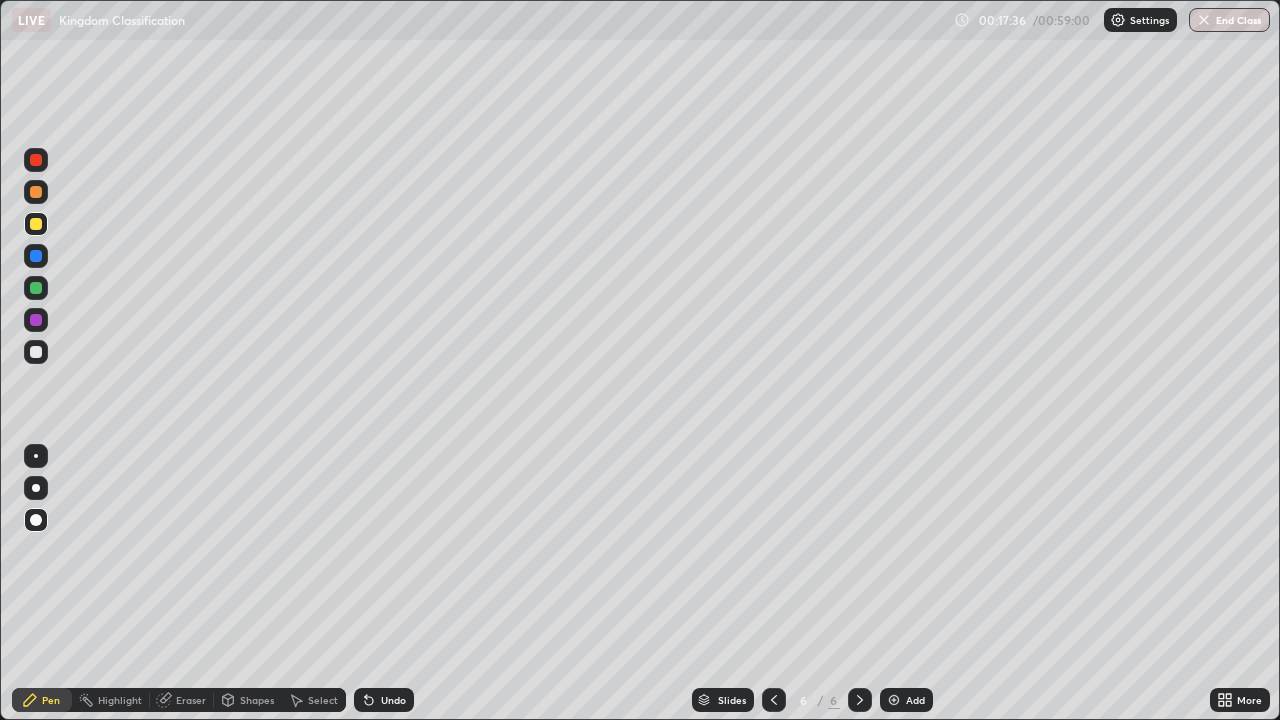click at bounding box center (36, 160) 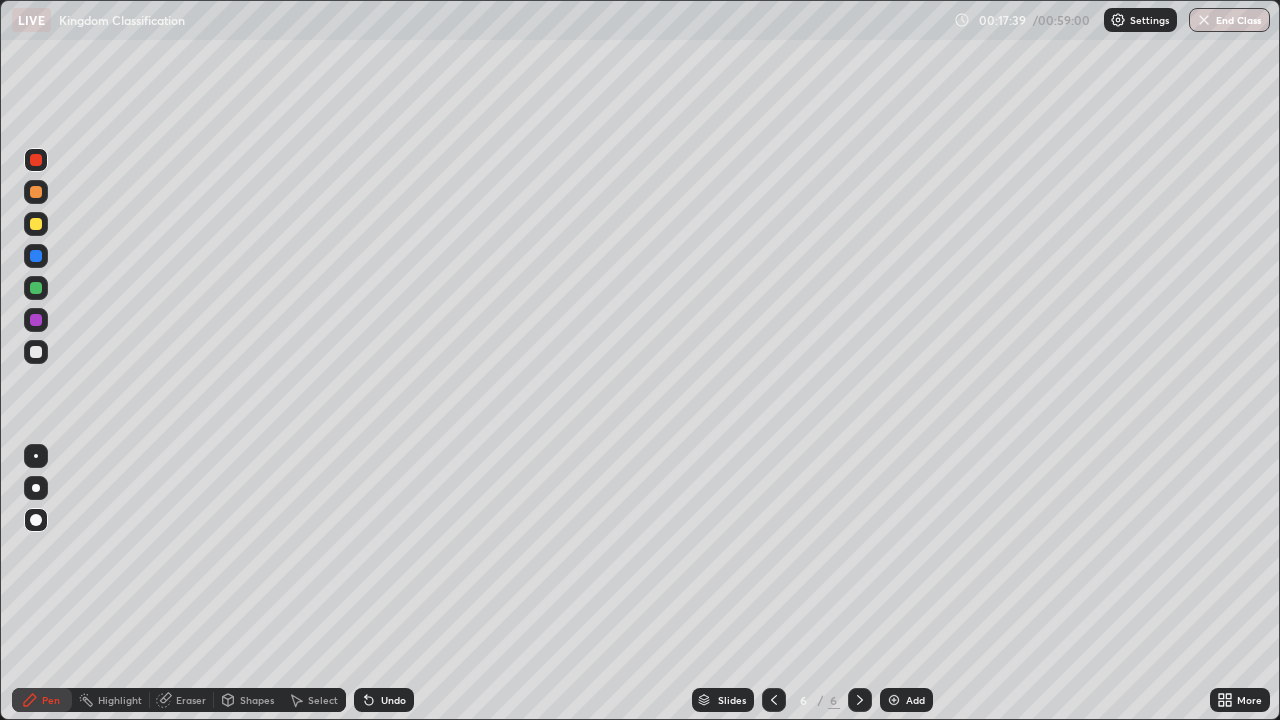 click on "Undo" at bounding box center [384, 700] 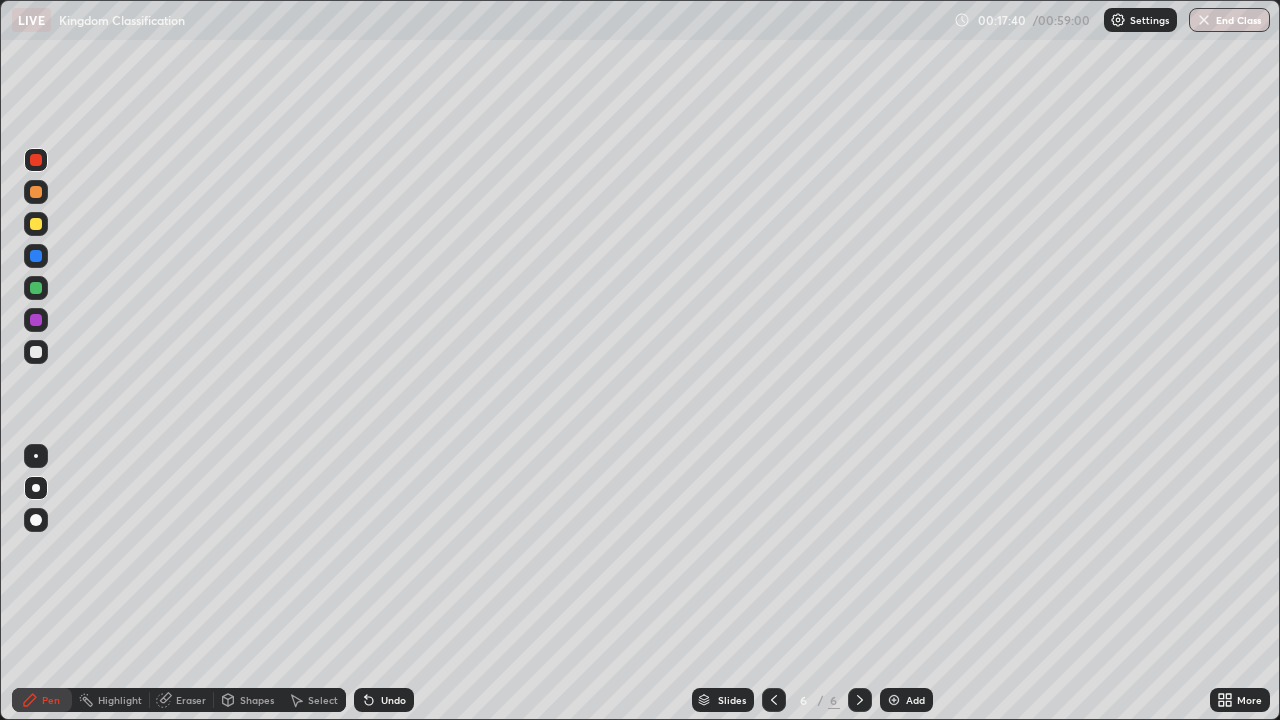 click at bounding box center [36, 456] 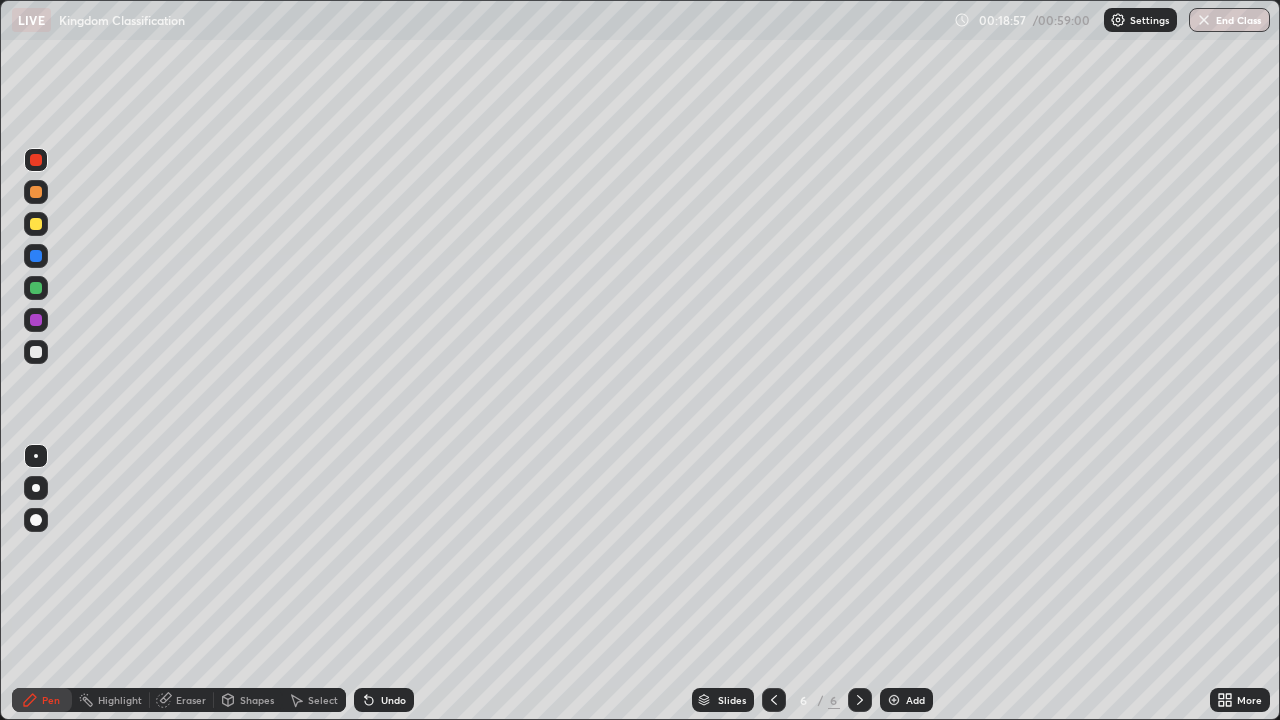 click at bounding box center [36, 256] 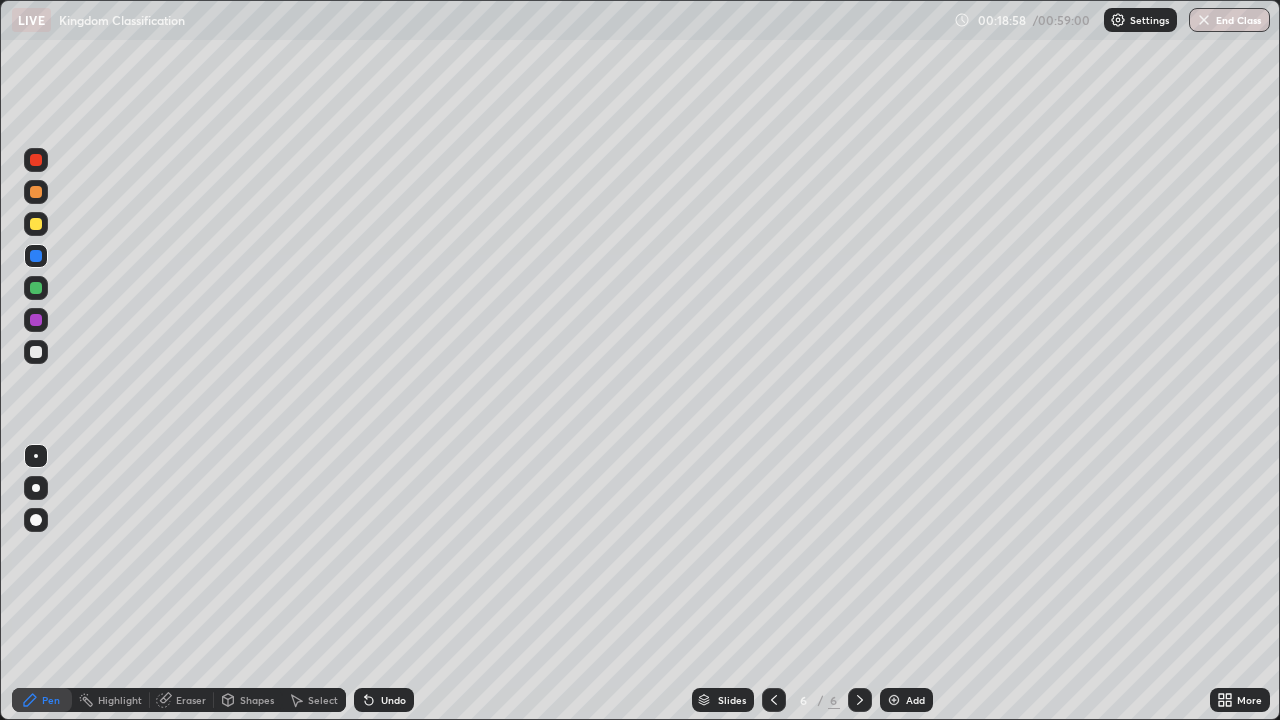 click at bounding box center (36, 224) 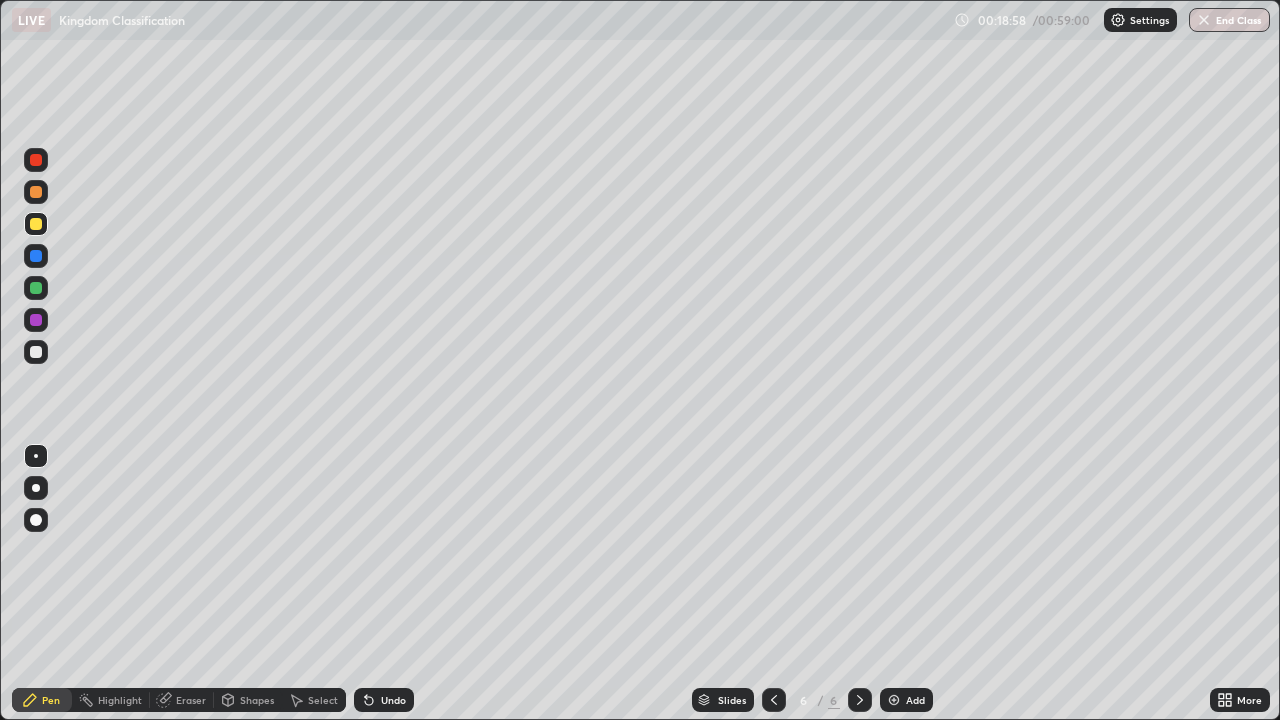 click at bounding box center [36, 288] 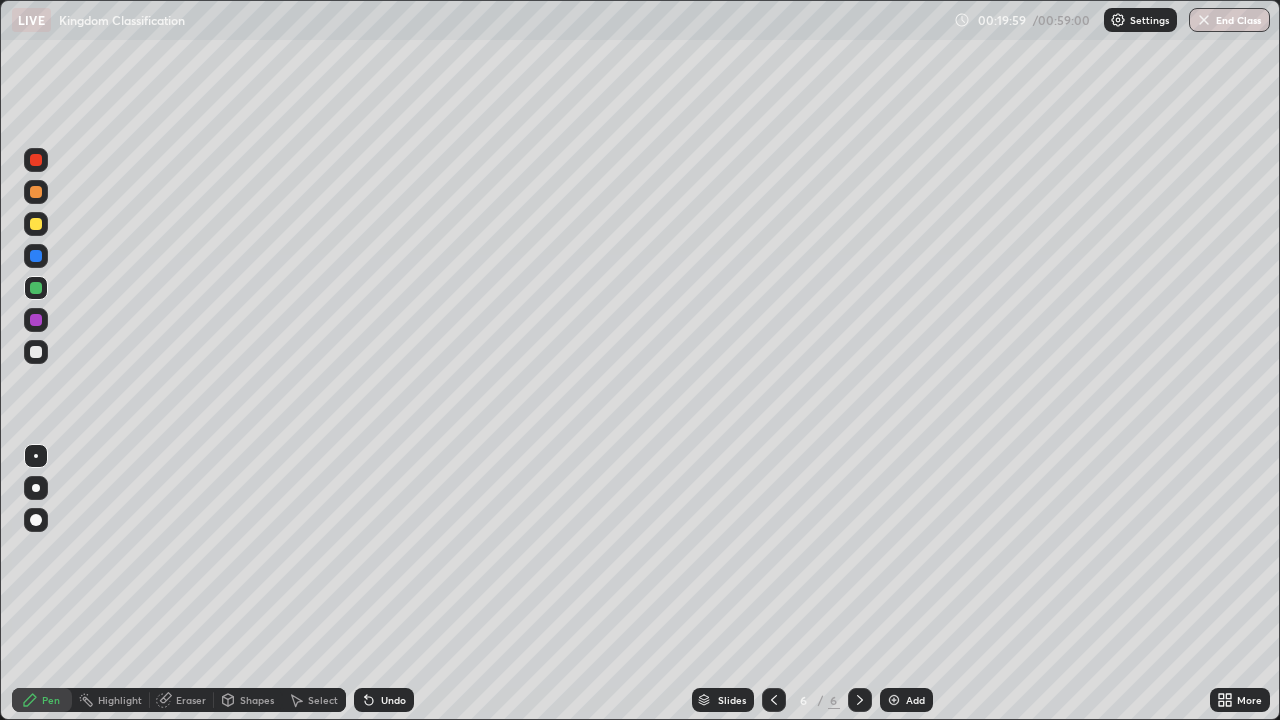 click at bounding box center [36, 320] 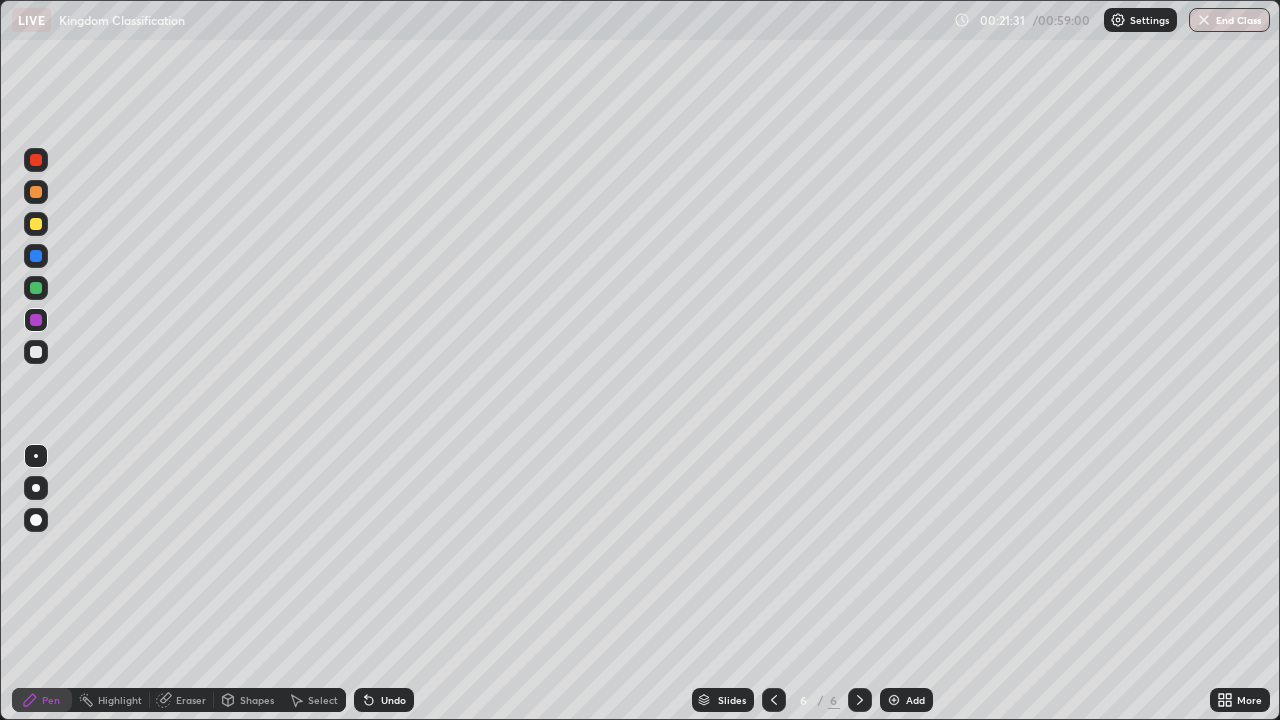 click at bounding box center (894, 700) 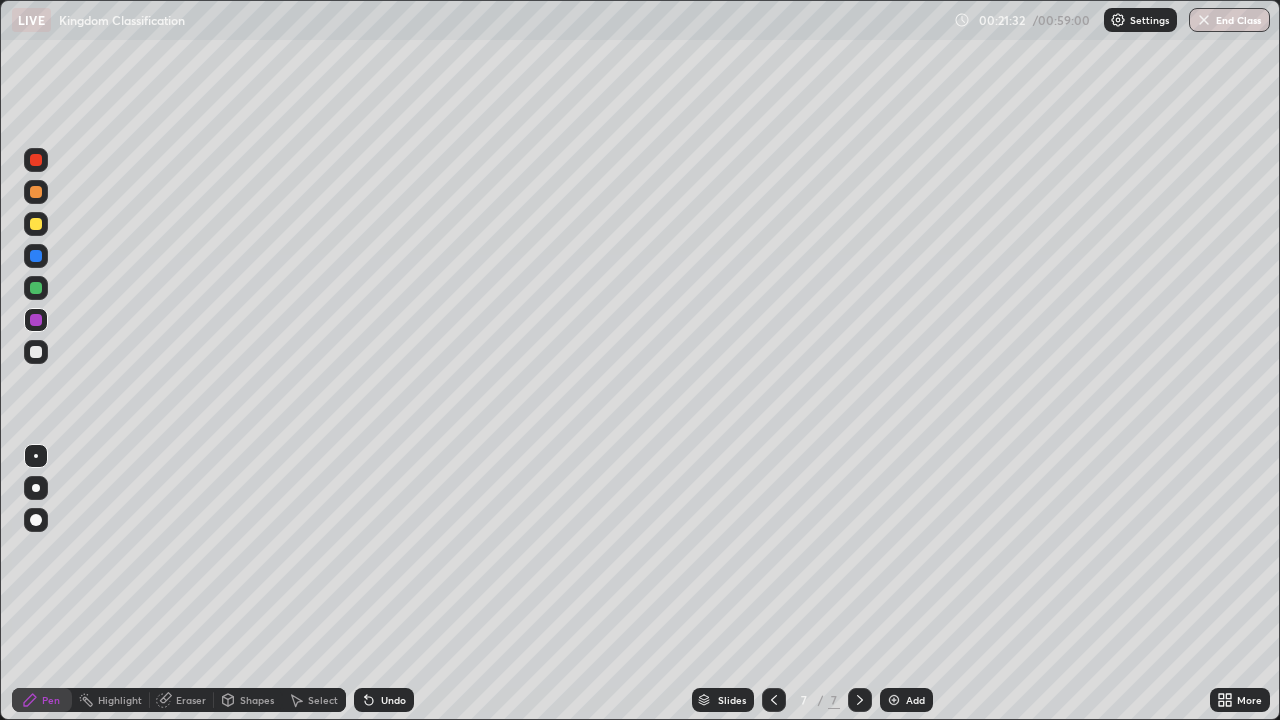 click at bounding box center [36, 288] 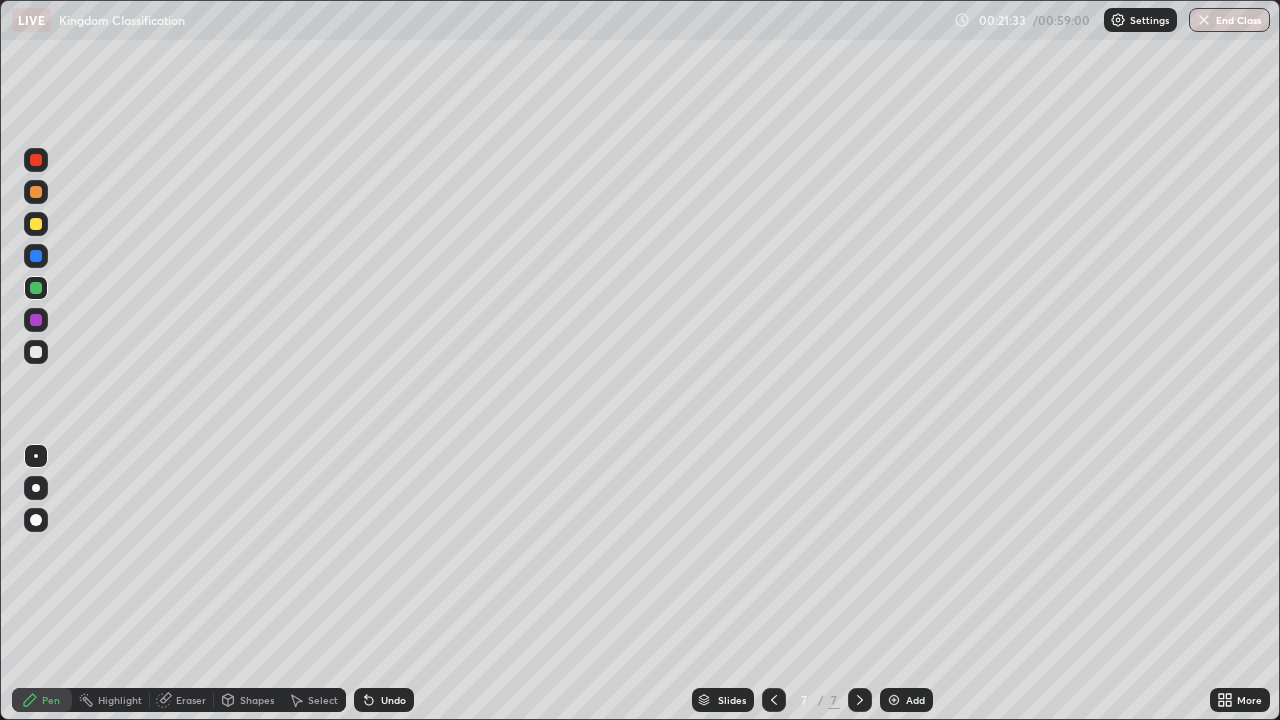 click at bounding box center [36, 488] 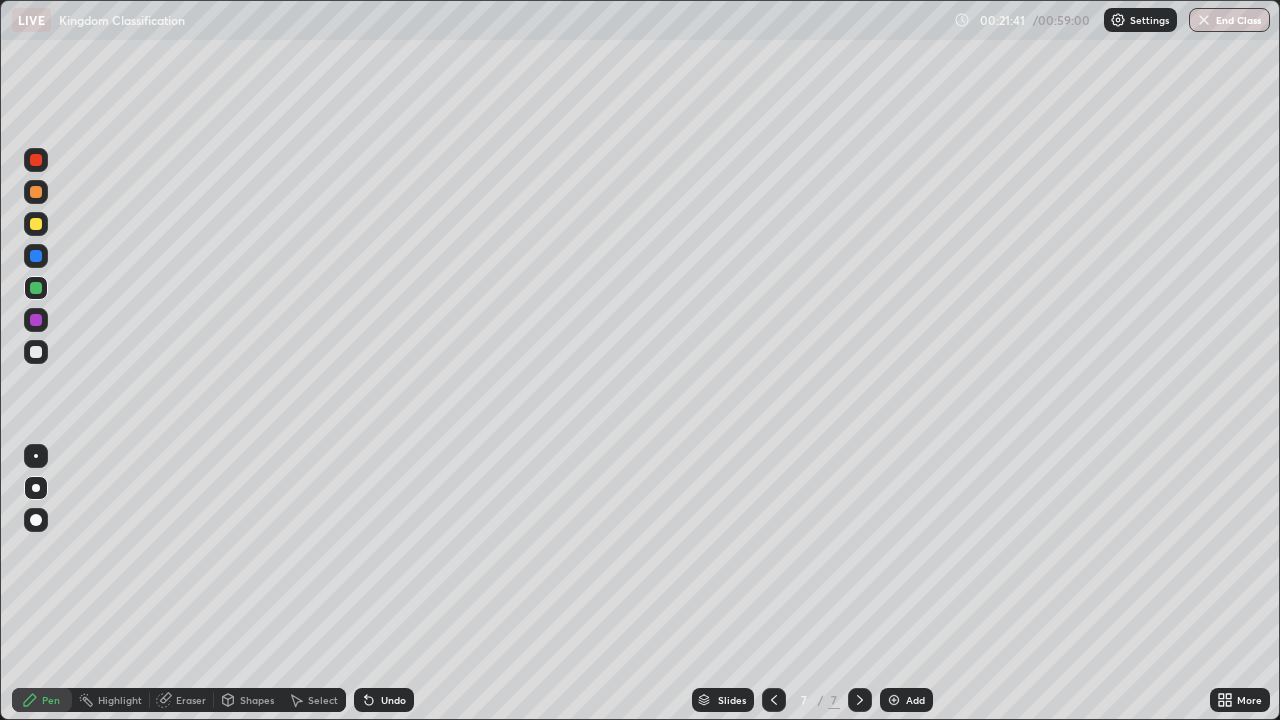 click at bounding box center (36, 192) 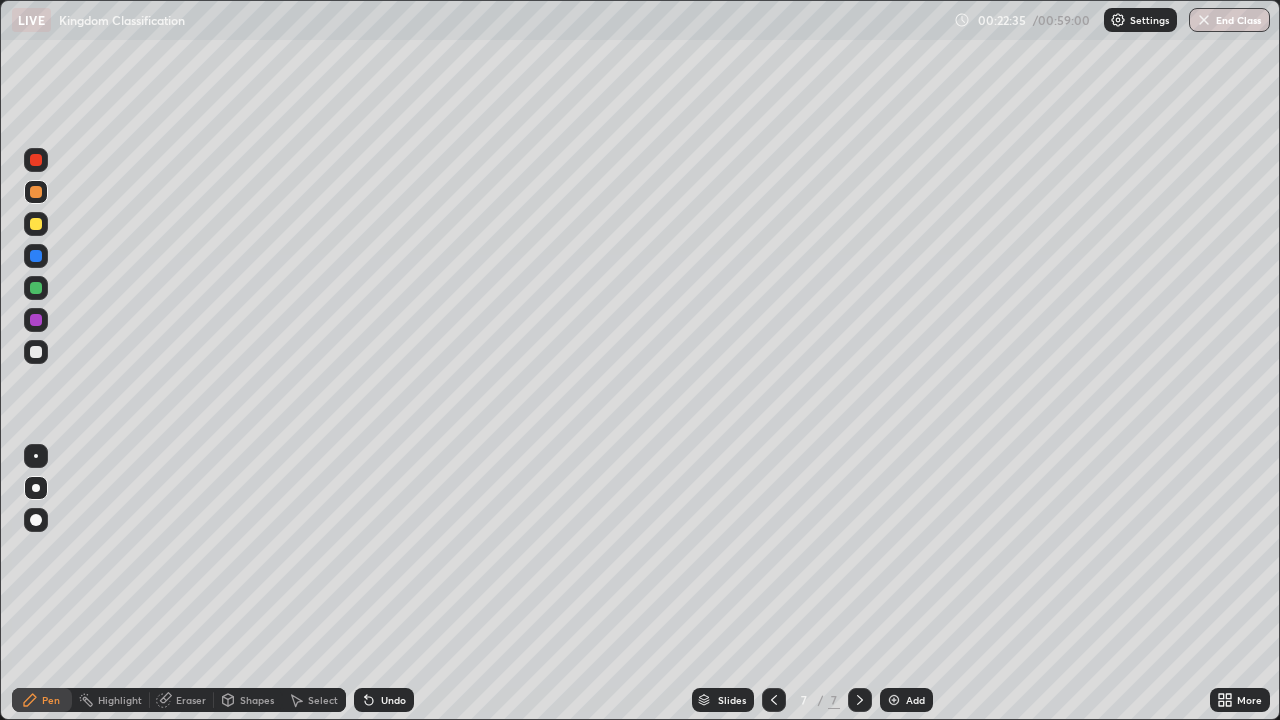 click on "Undo" at bounding box center [393, 700] 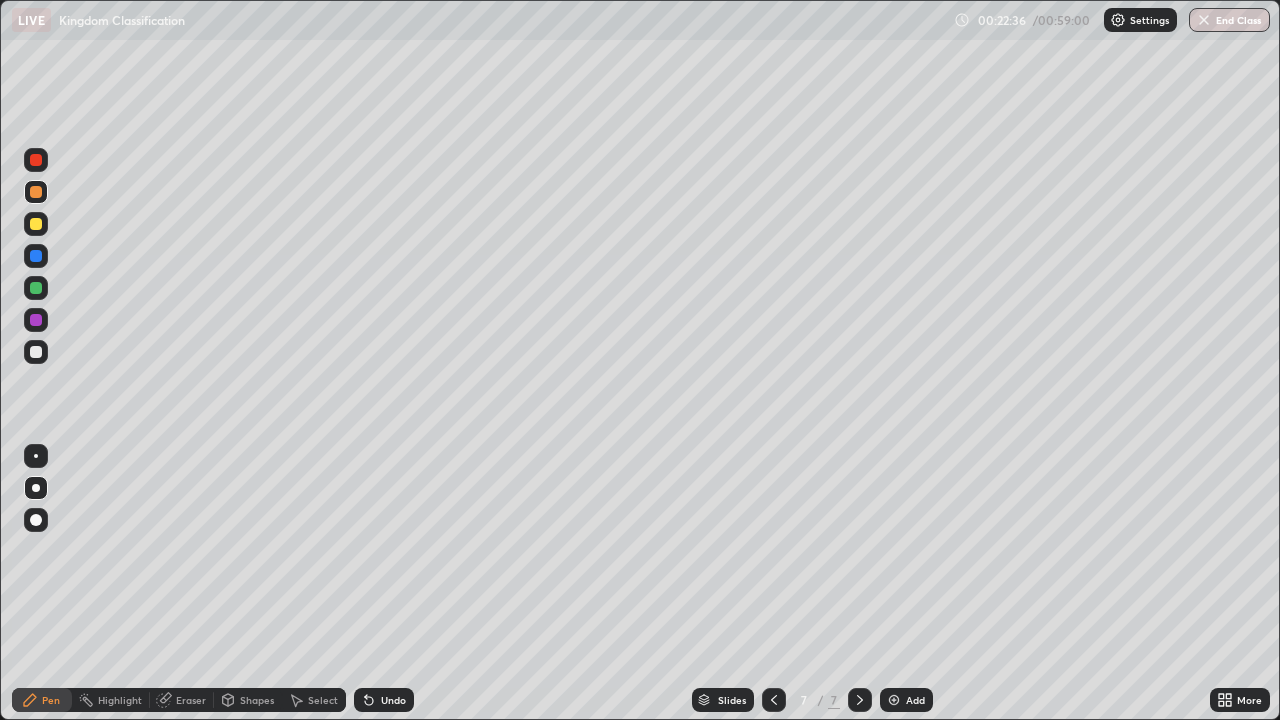 click on "Undo" at bounding box center [384, 700] 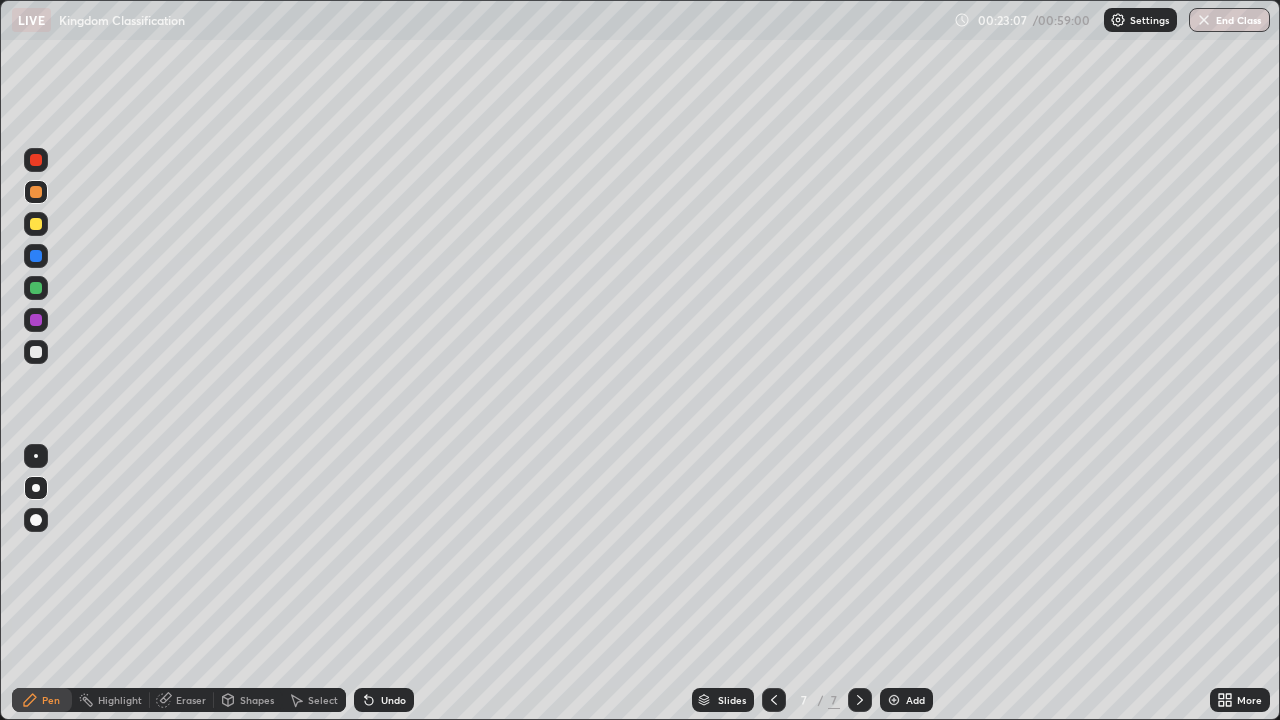 click 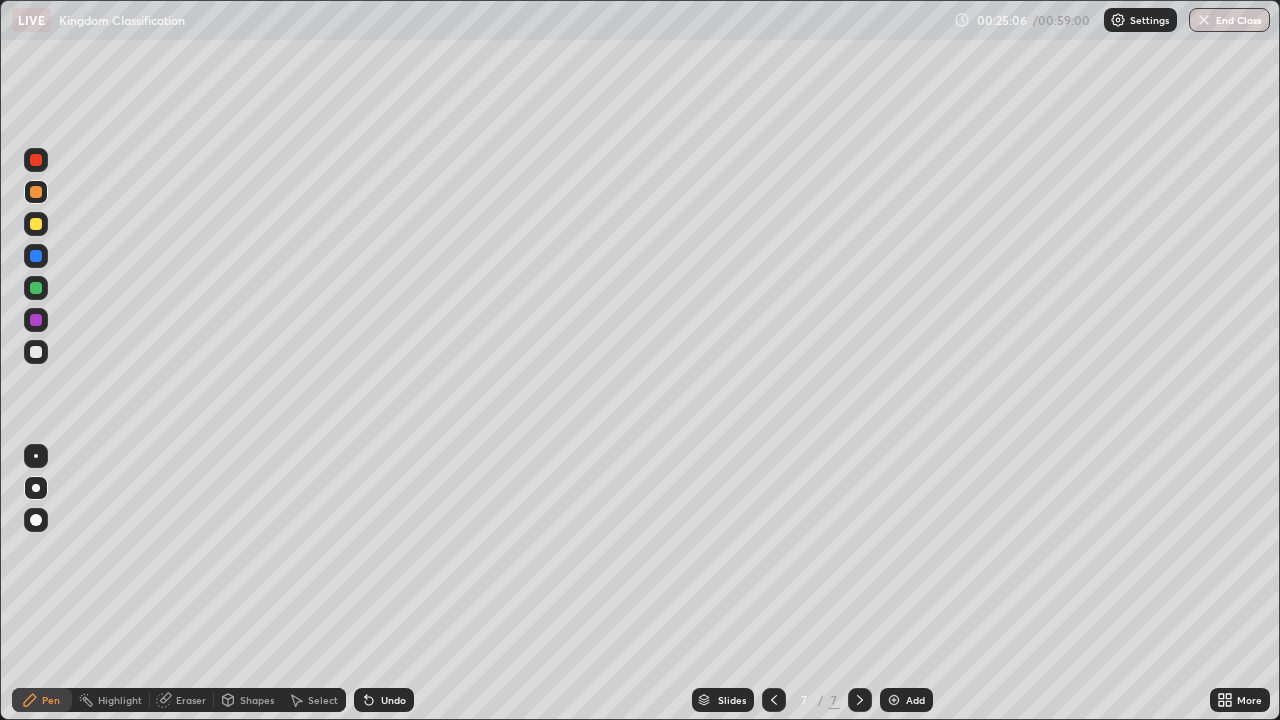 click at bounding box center (894, 700) 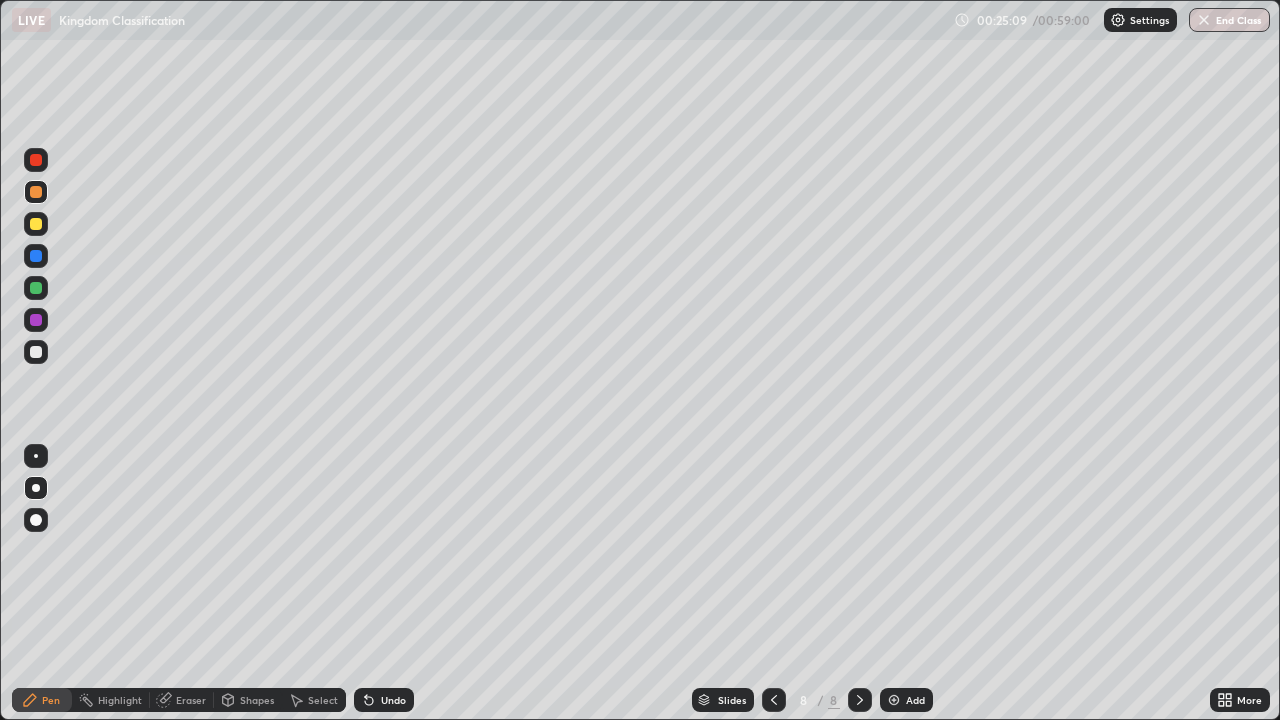 click at bounding box center [36, 520] 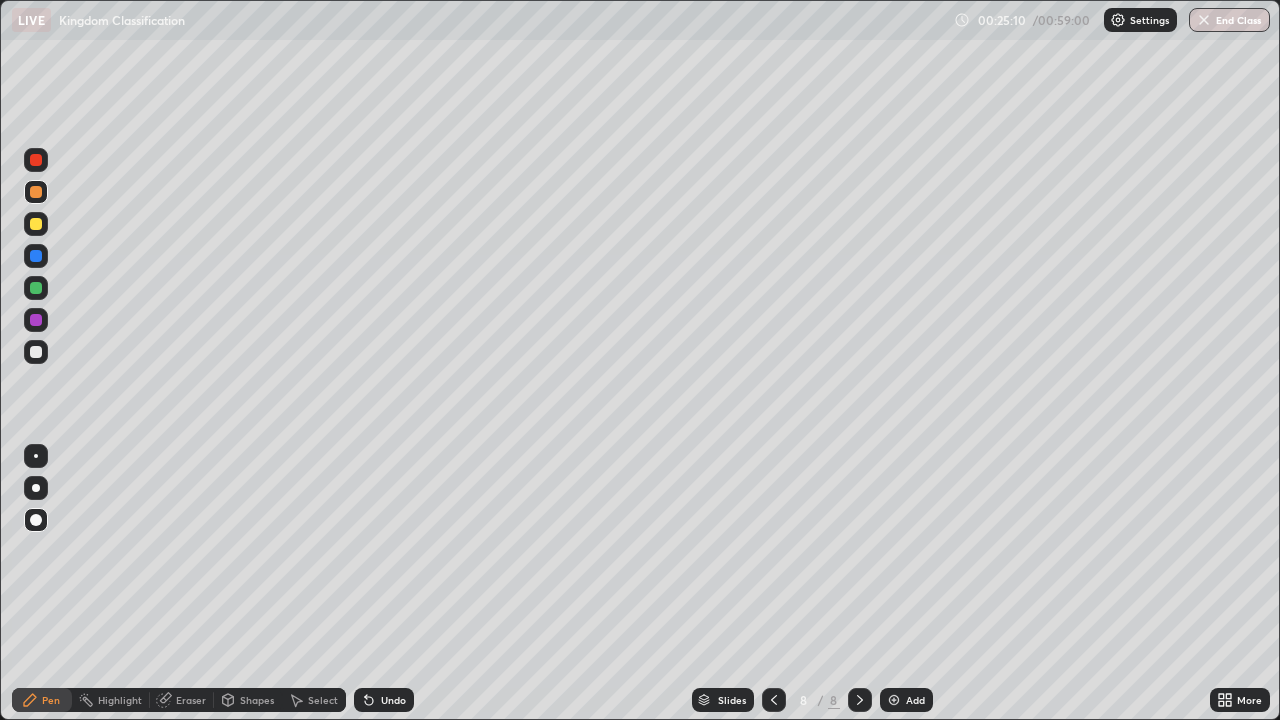click at bounding box center (36, 320) 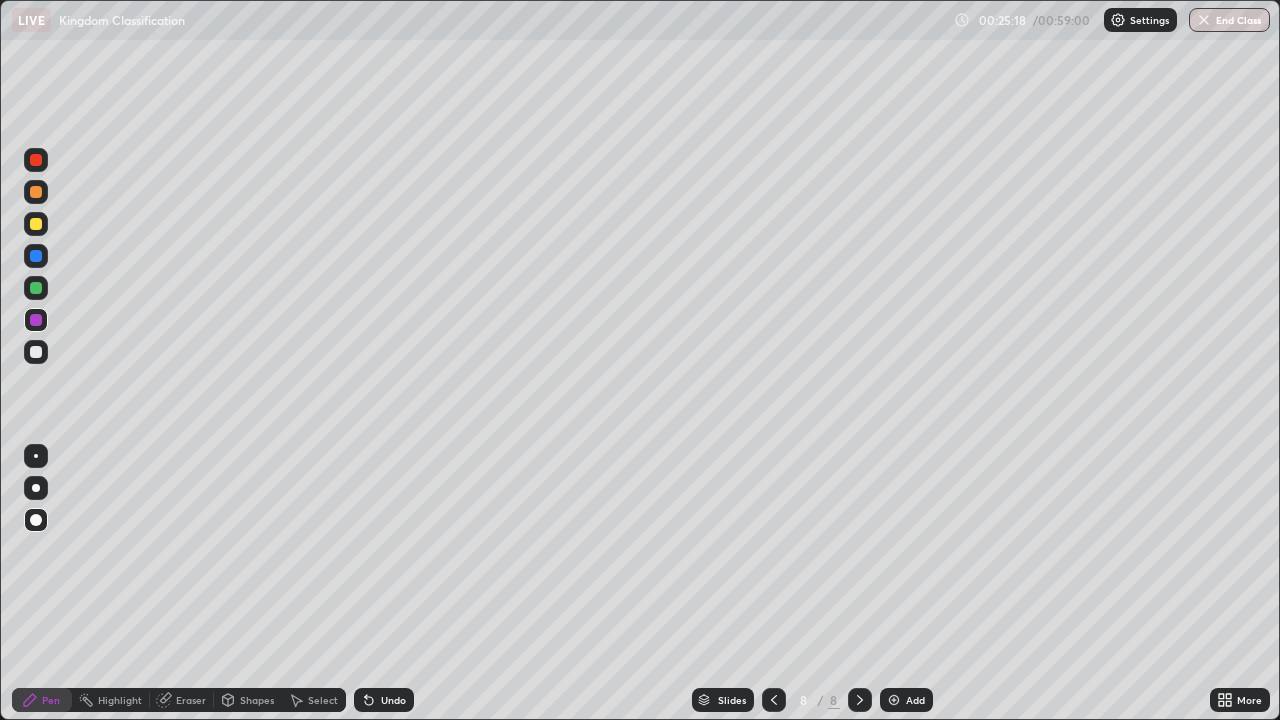 click at bounding box center [36, 224] 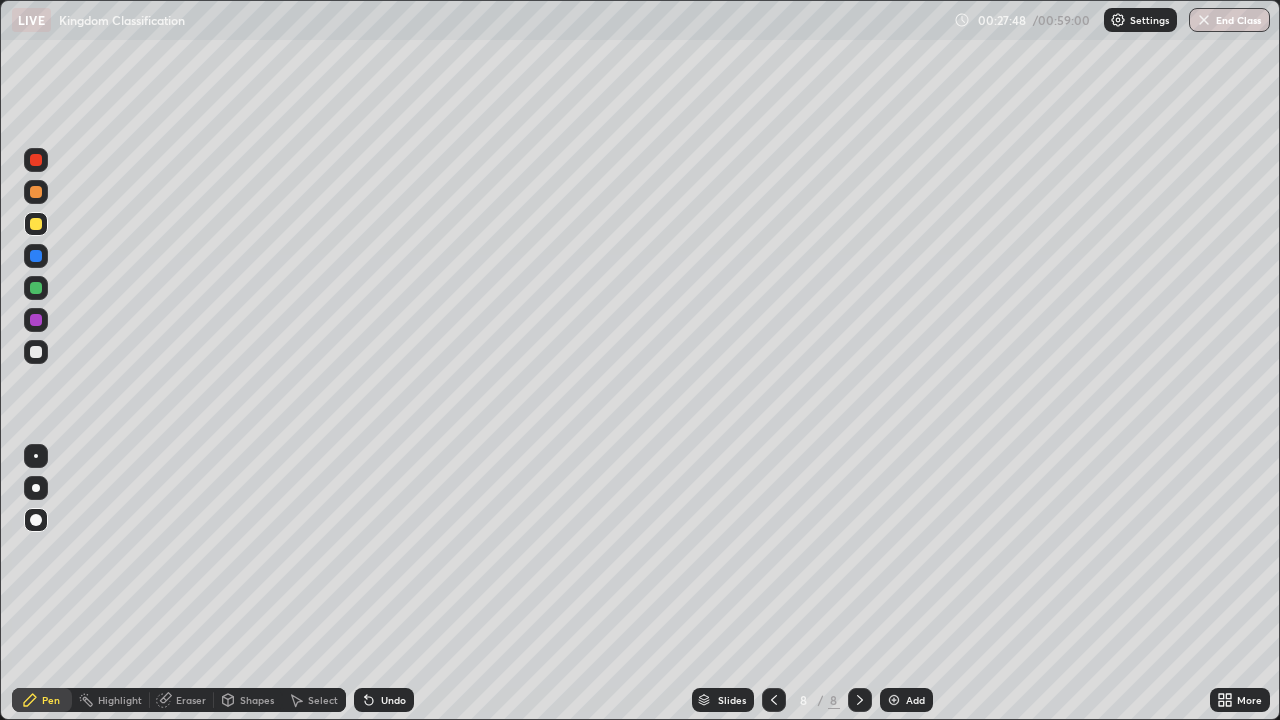 click at bounding box center [894, 700] 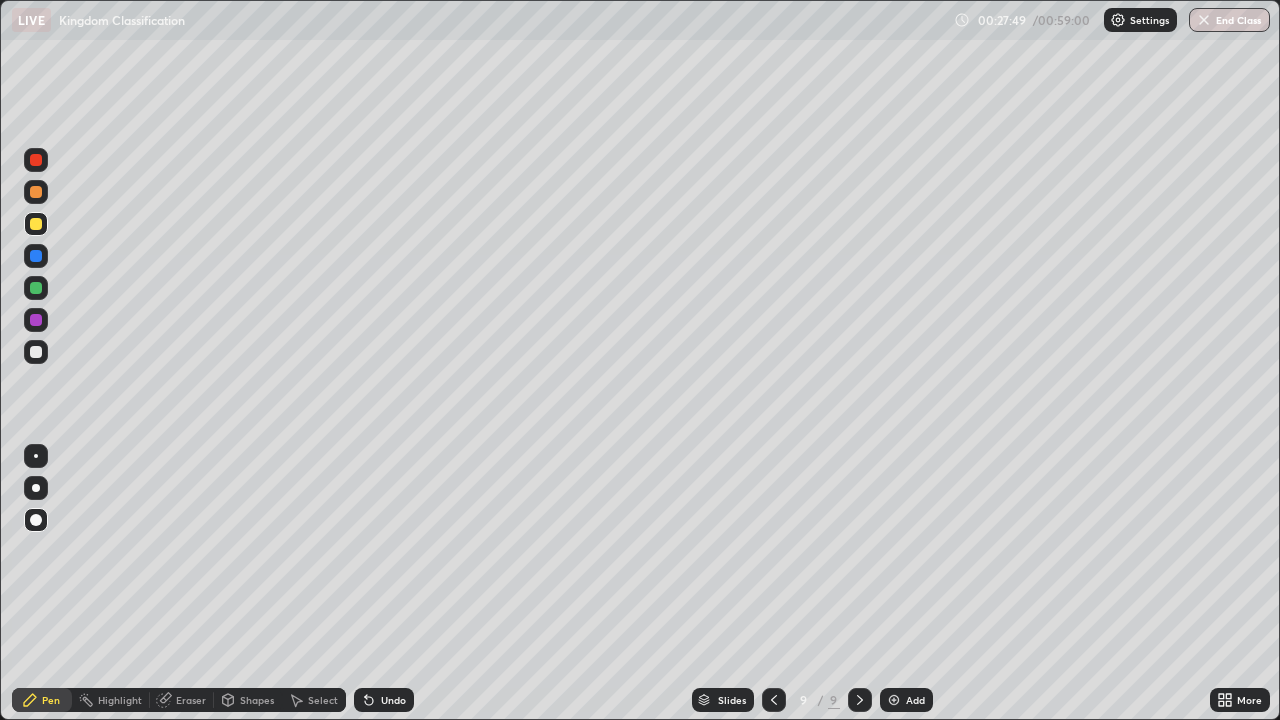 click at bounding box center [36, 320] 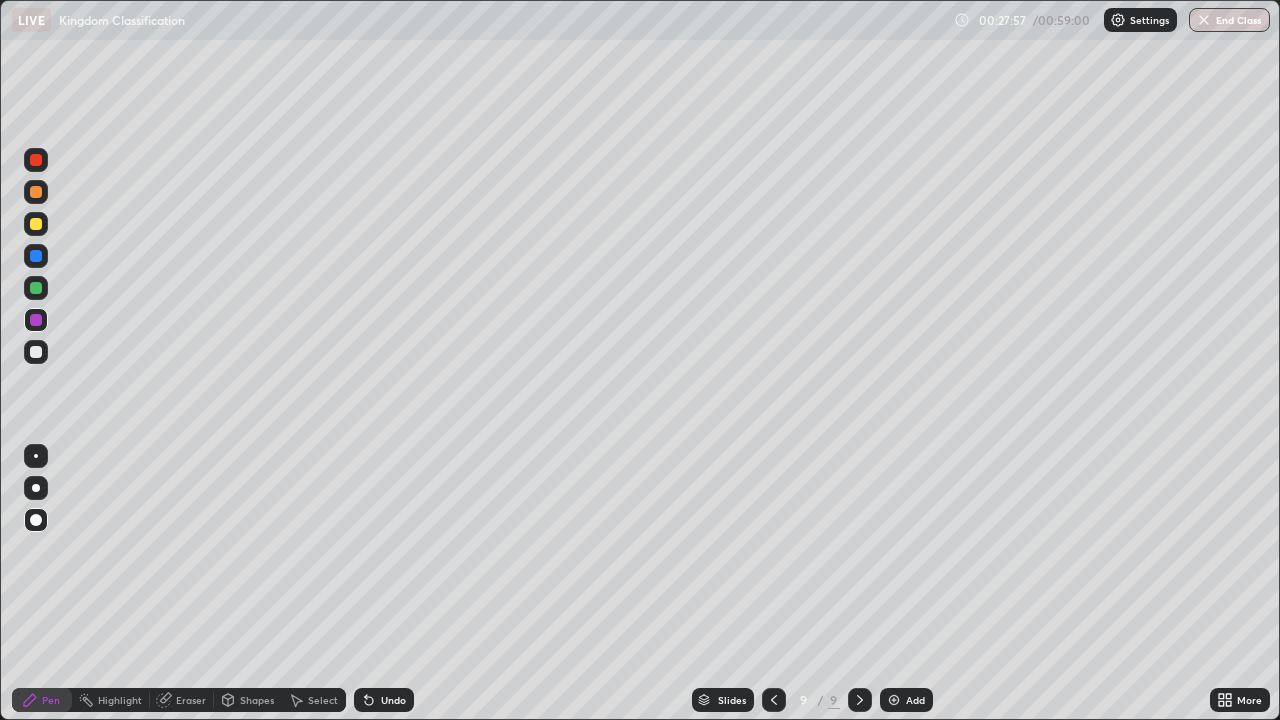 click at bounding box center (36, 256) 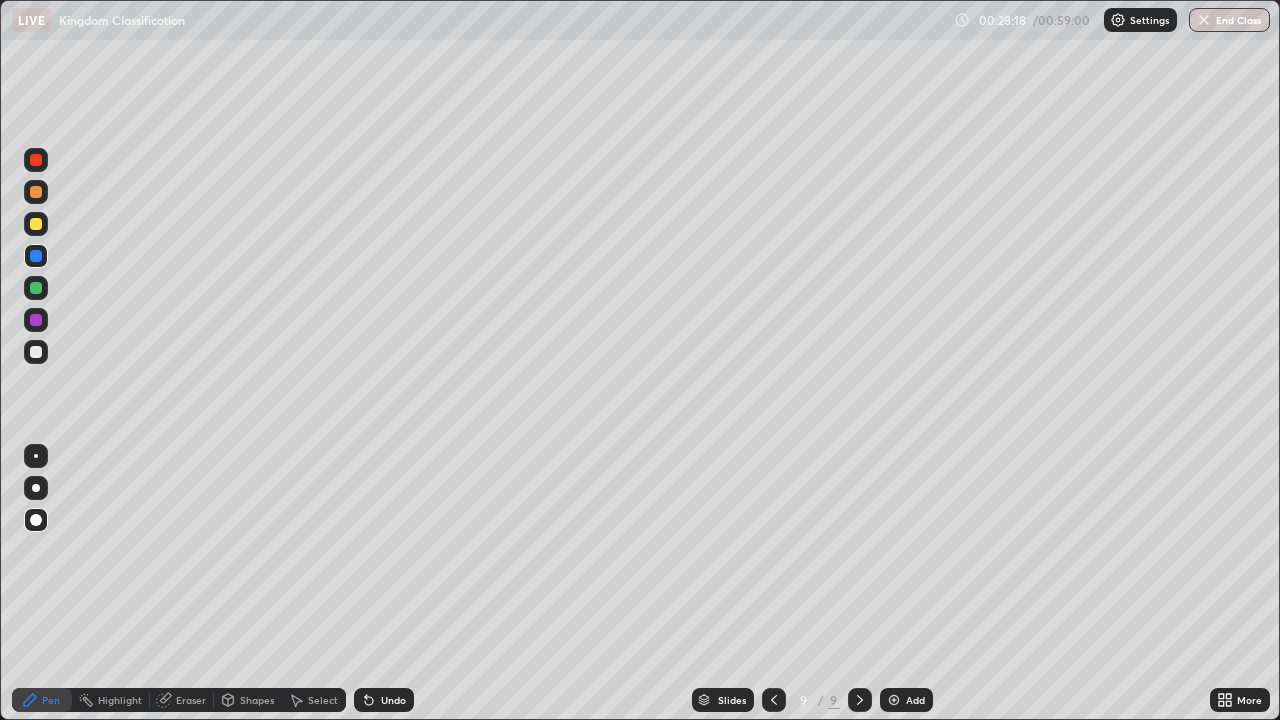 click on "Undo" at bounding box center [393, 700] 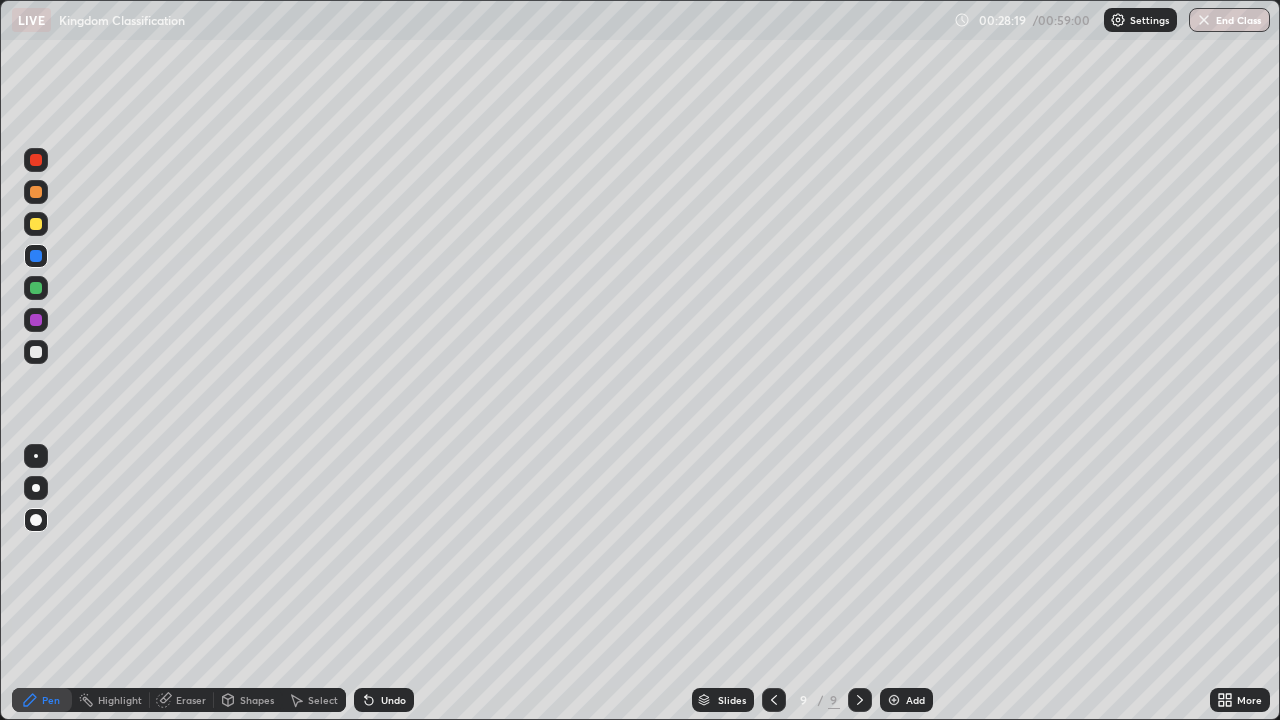 click on "Undo" at bounding box center (393, 700) 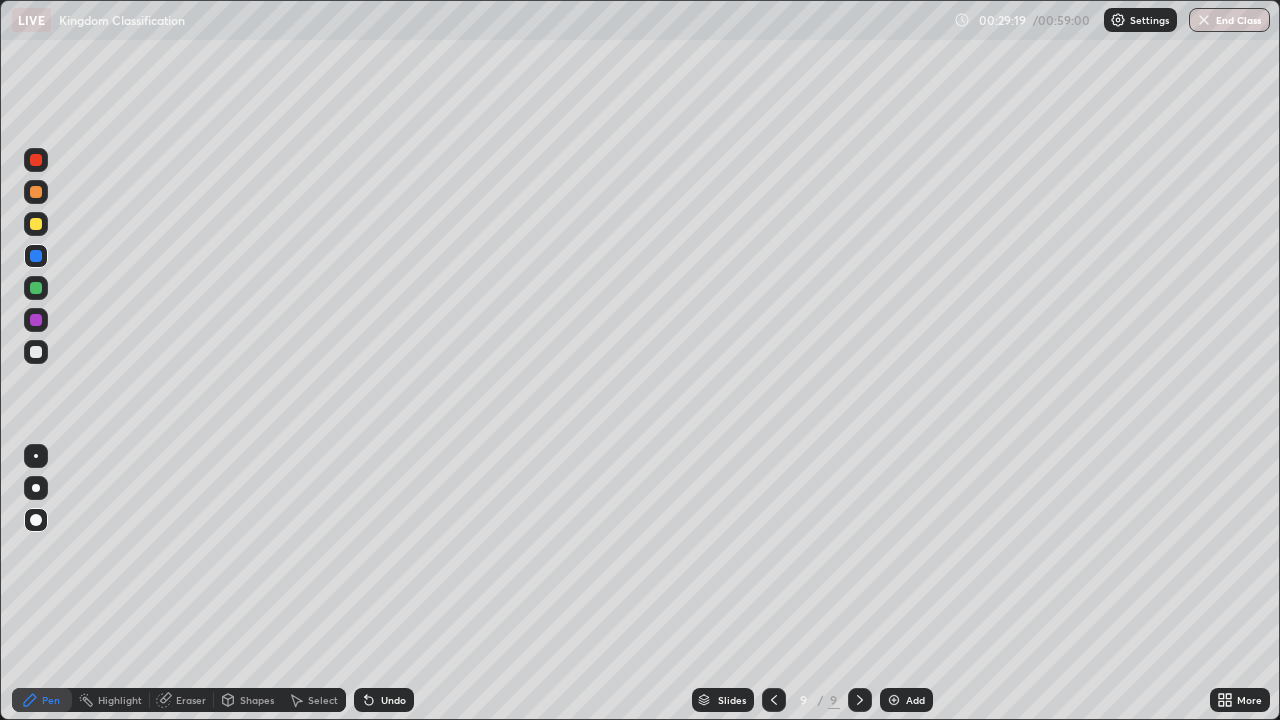 click at bounding box center (894, 700) 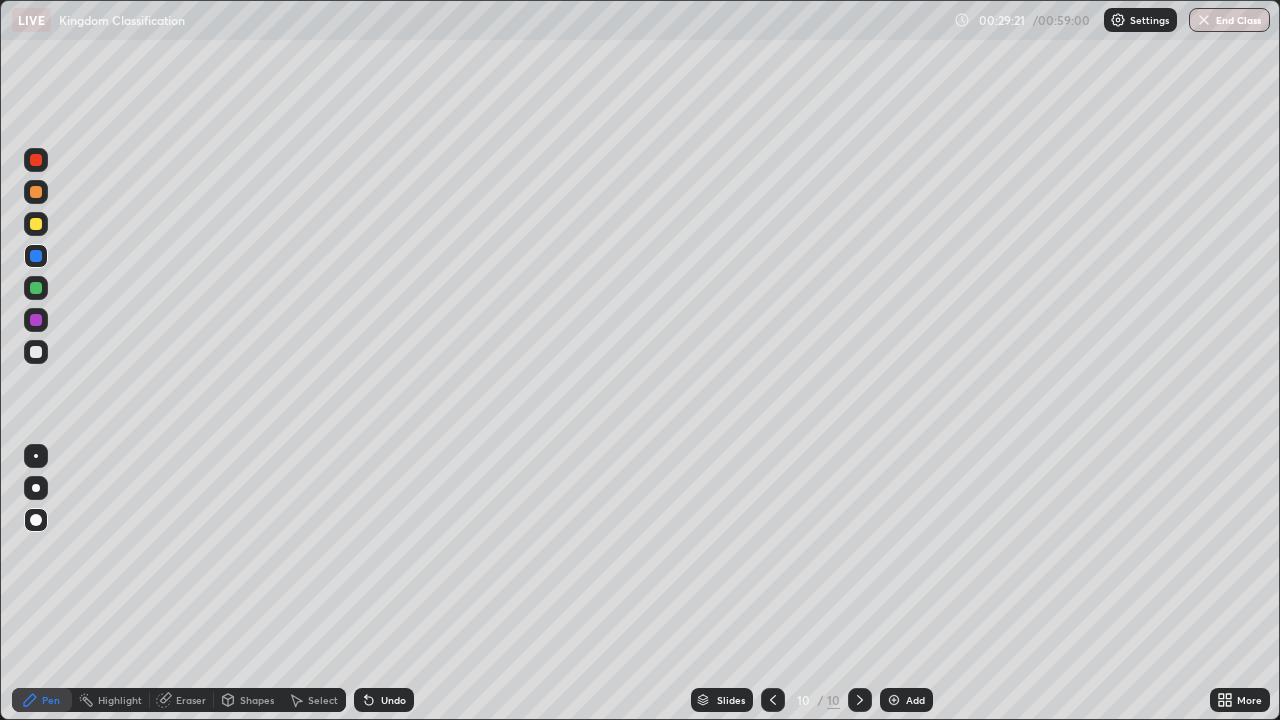click at bounding box center (36, 192) 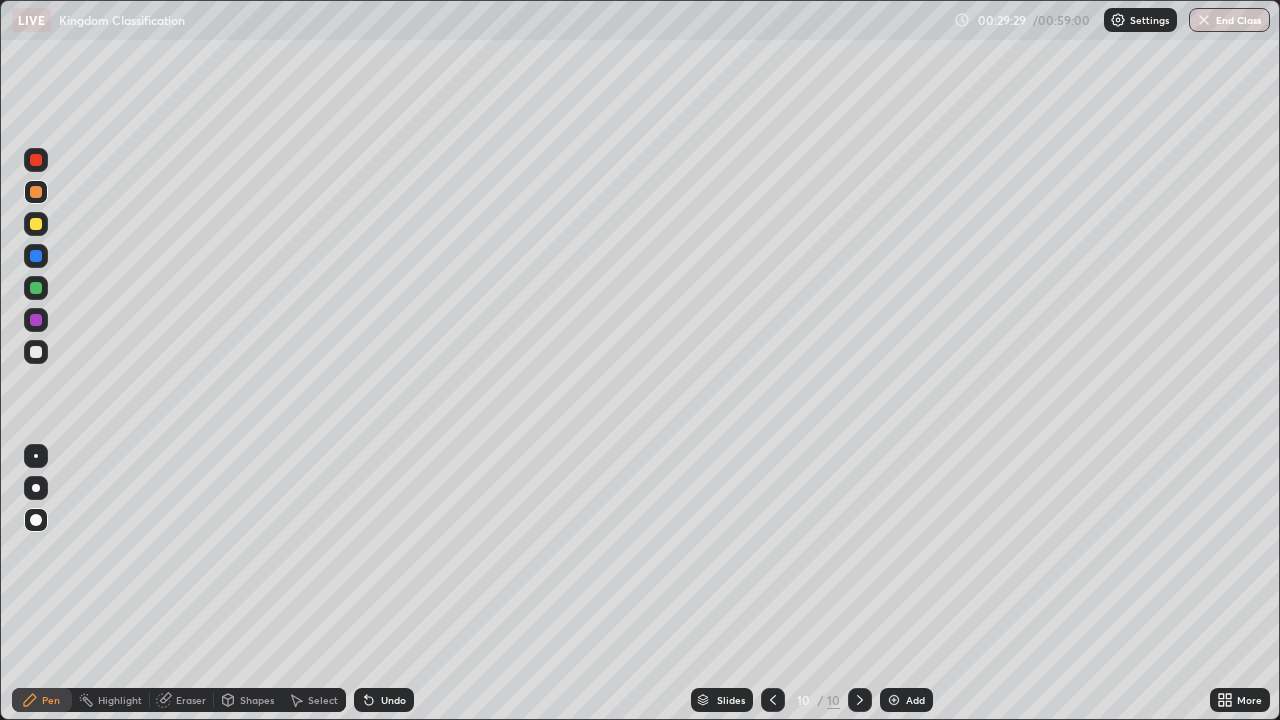 click at bounding box center [36, 224] 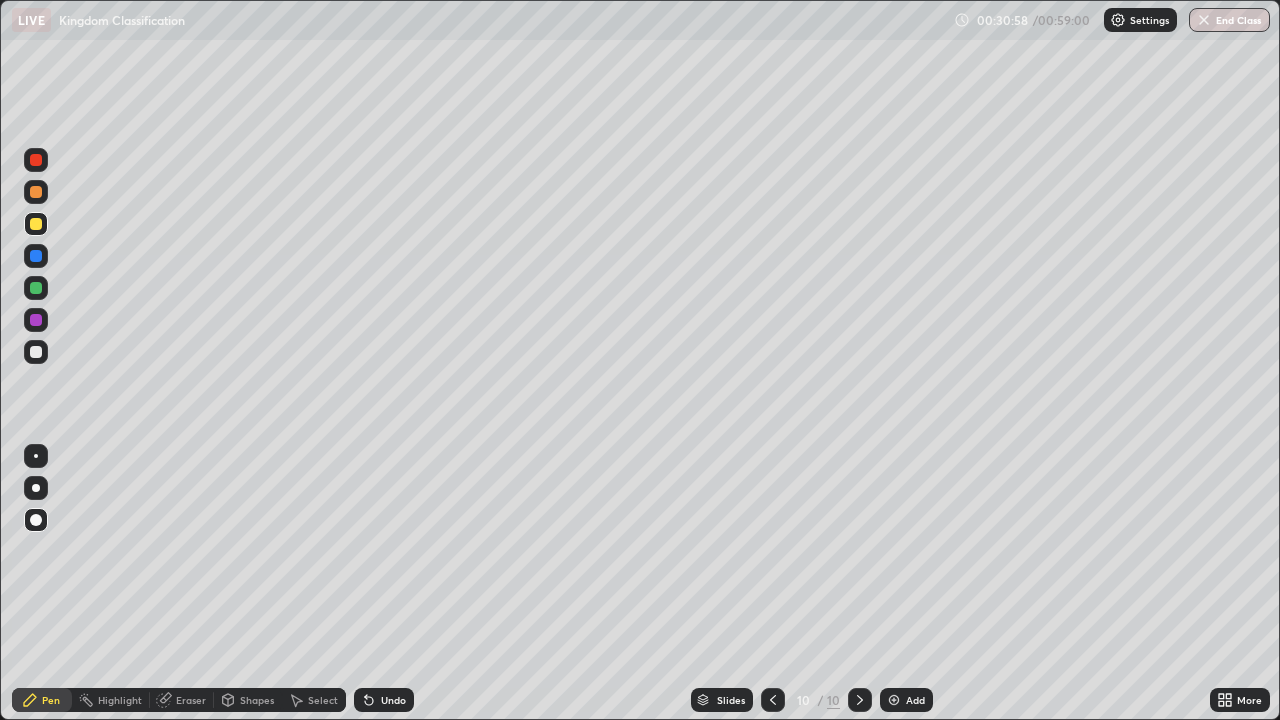 click at bounding box center [36, 320] 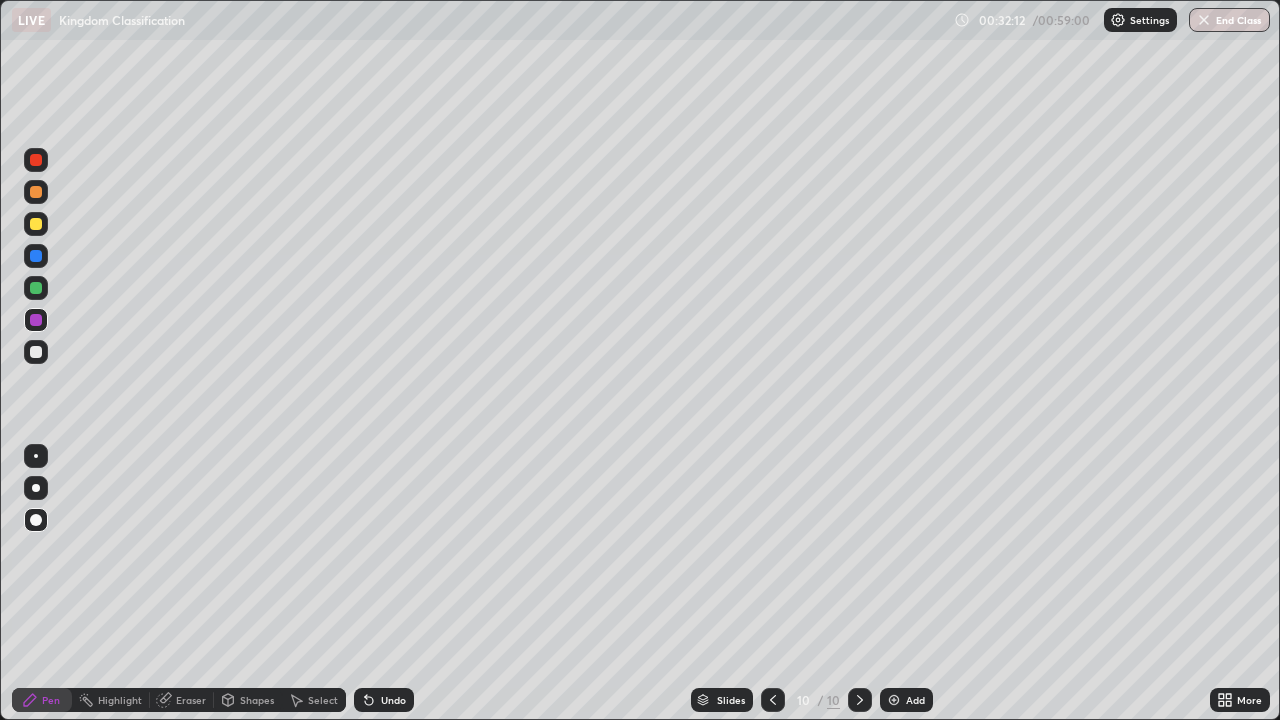 click at bounding box center [773, 700] 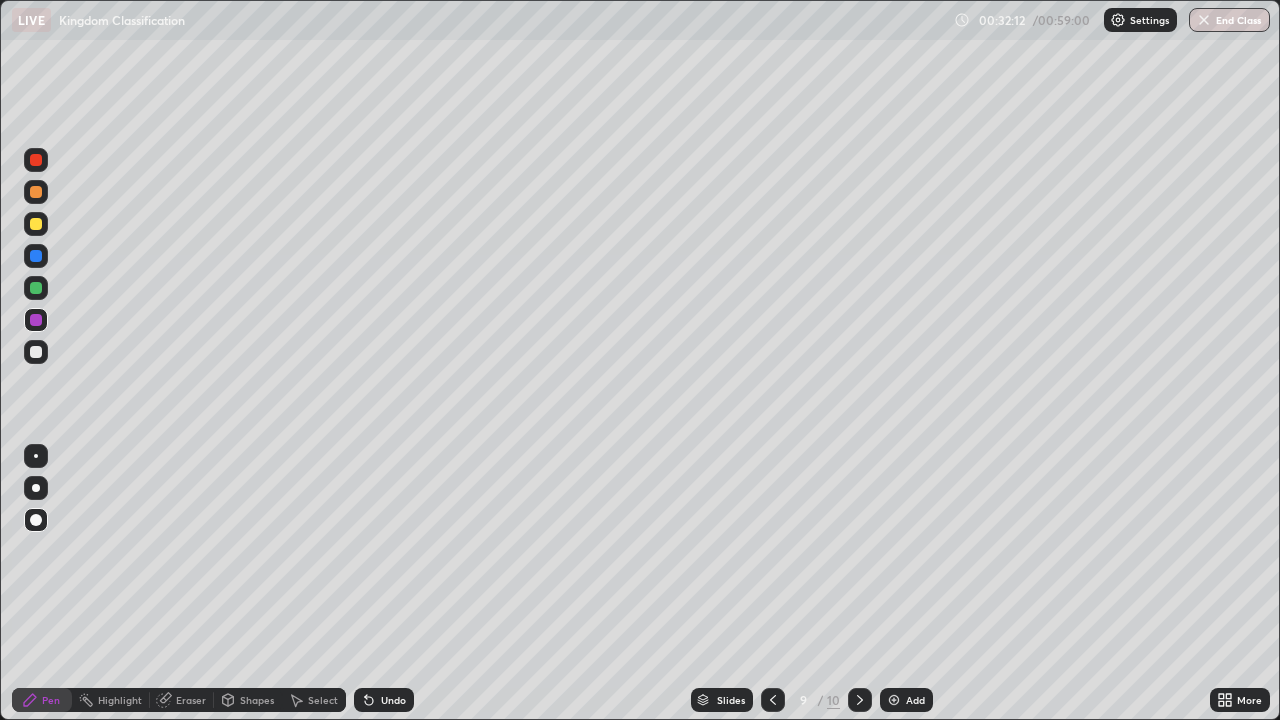 click 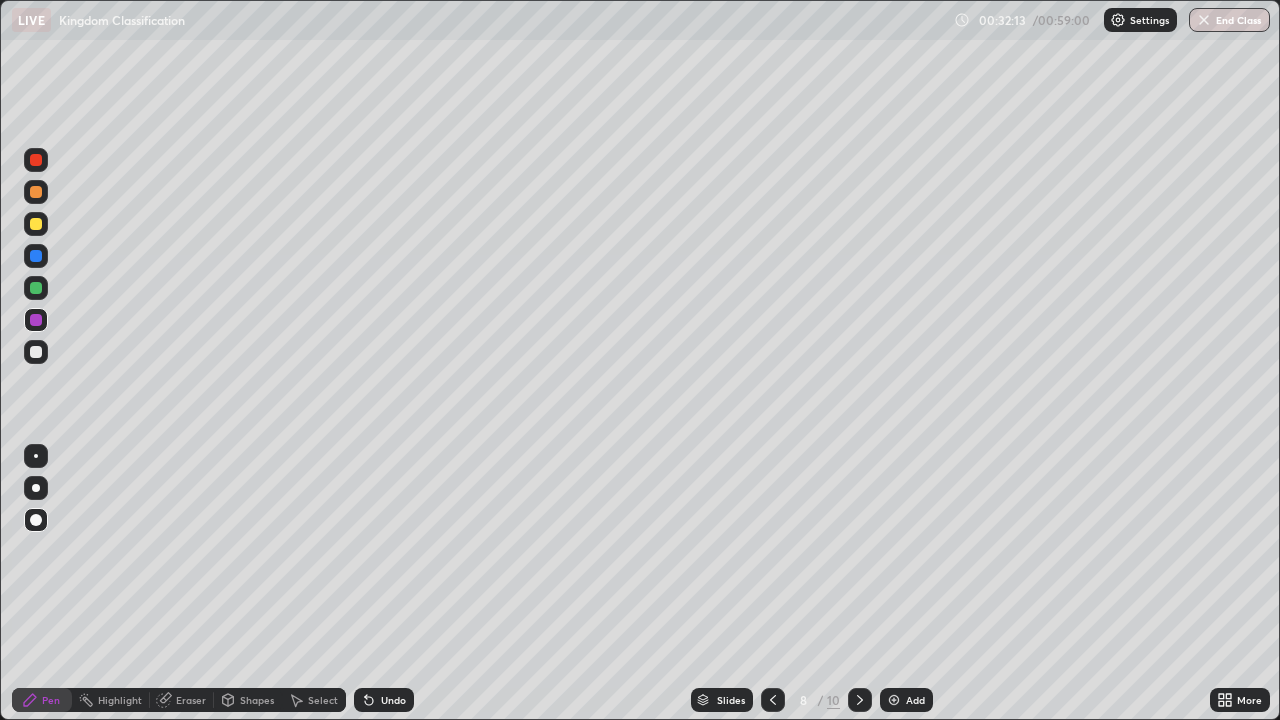 click 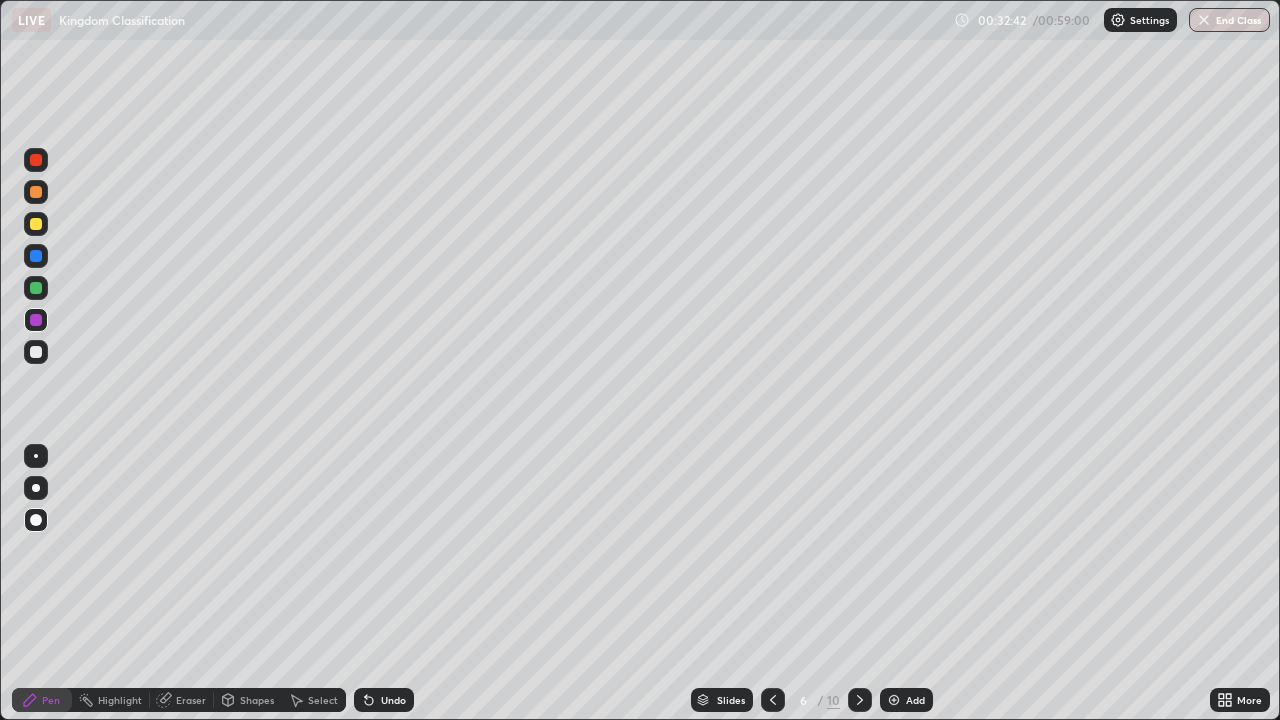 click at bounding box center (860, 700) 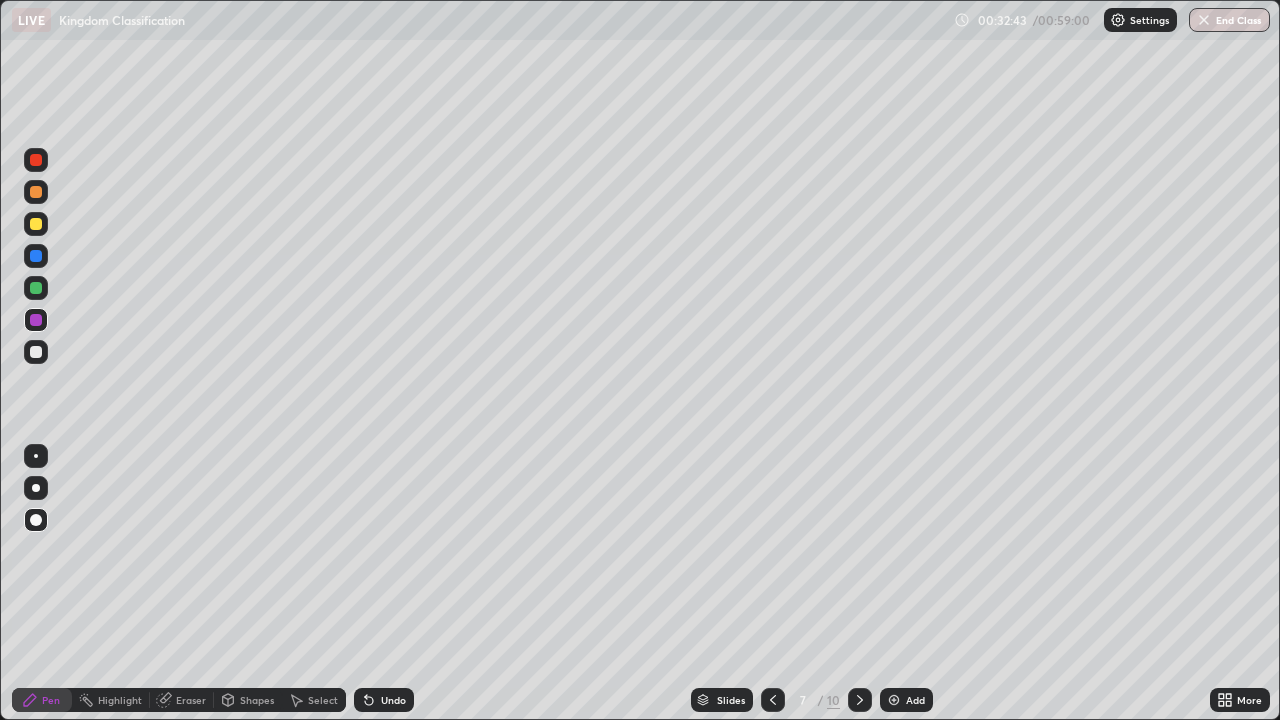 click at bounding box center [860, 700] 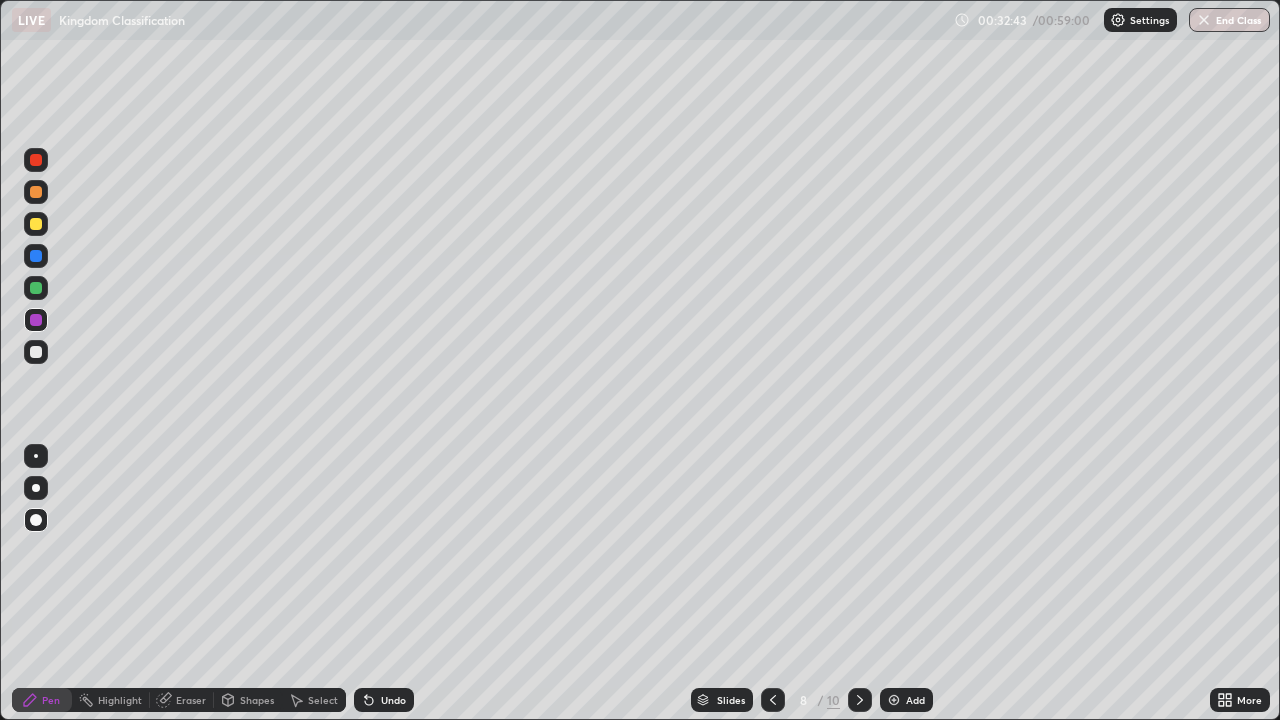 click 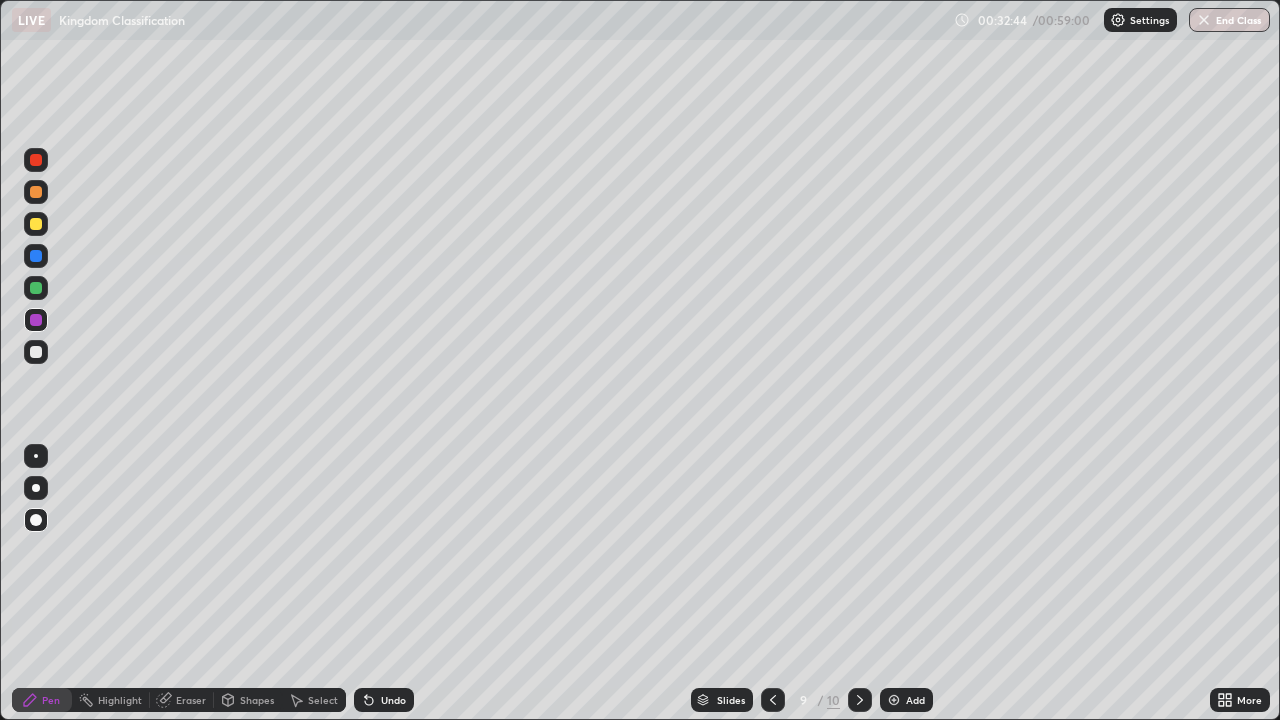 click 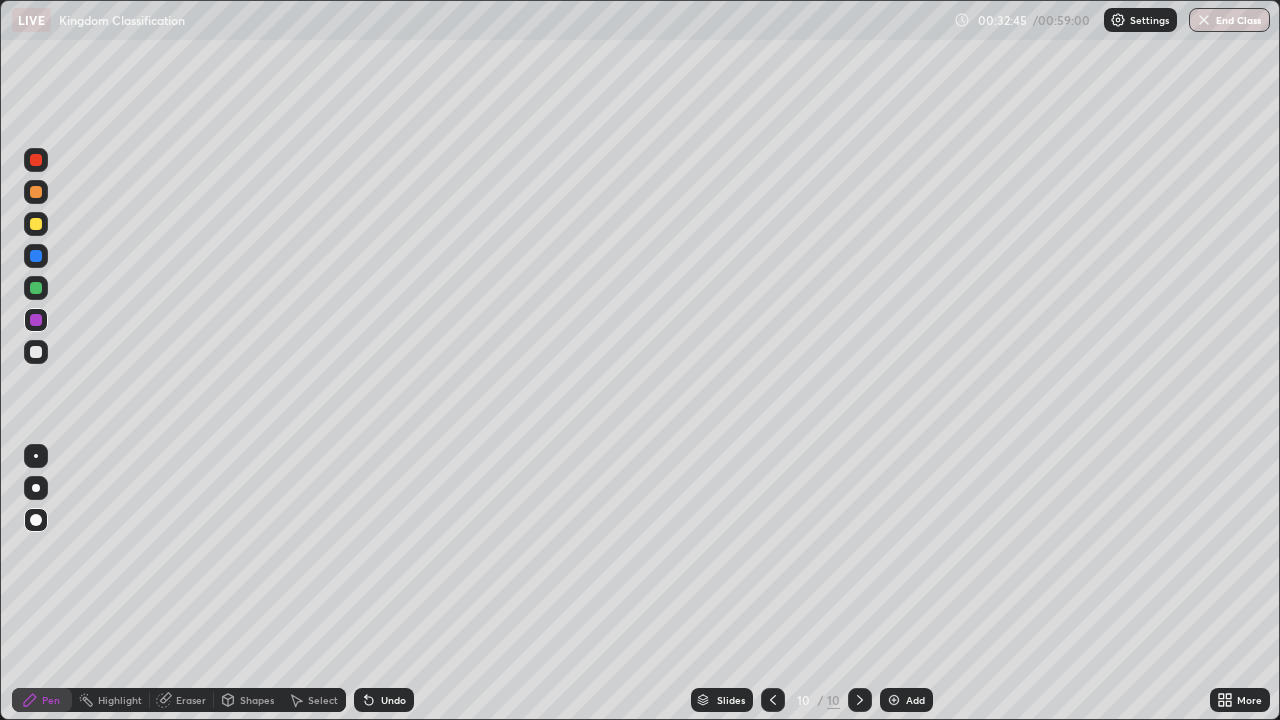 click 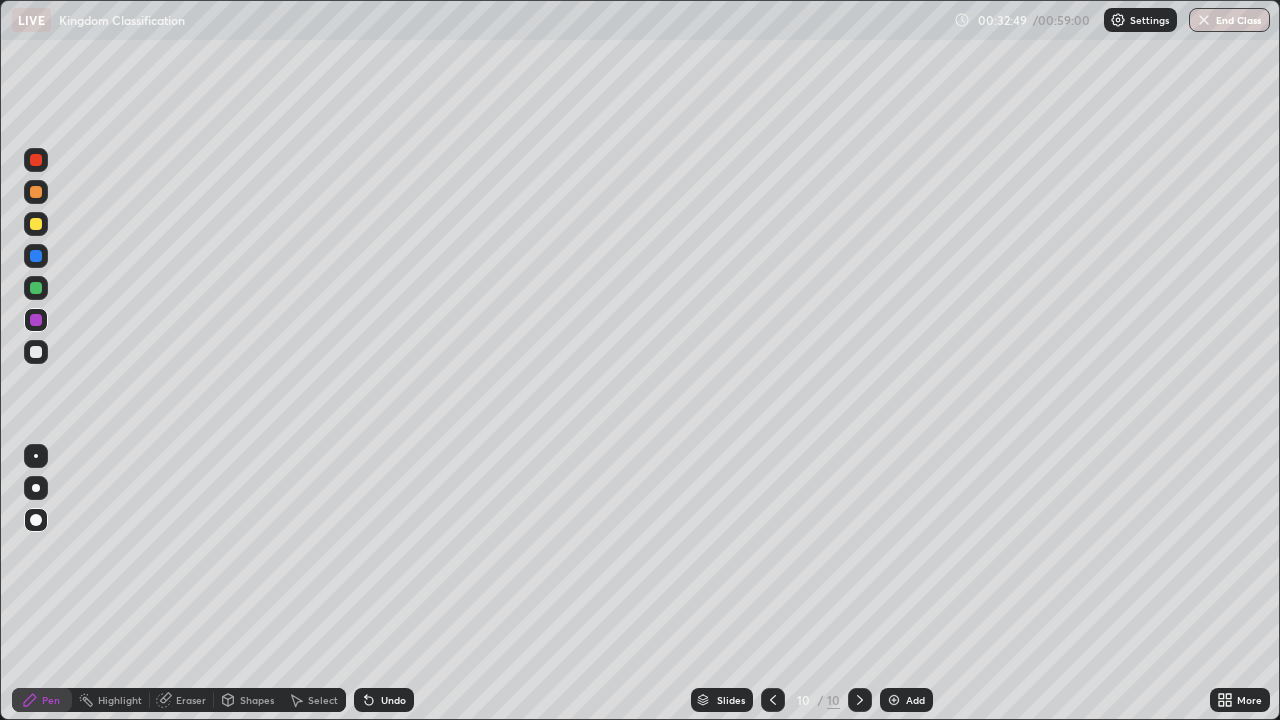 click on "Add" at bounding box center (906, 700) 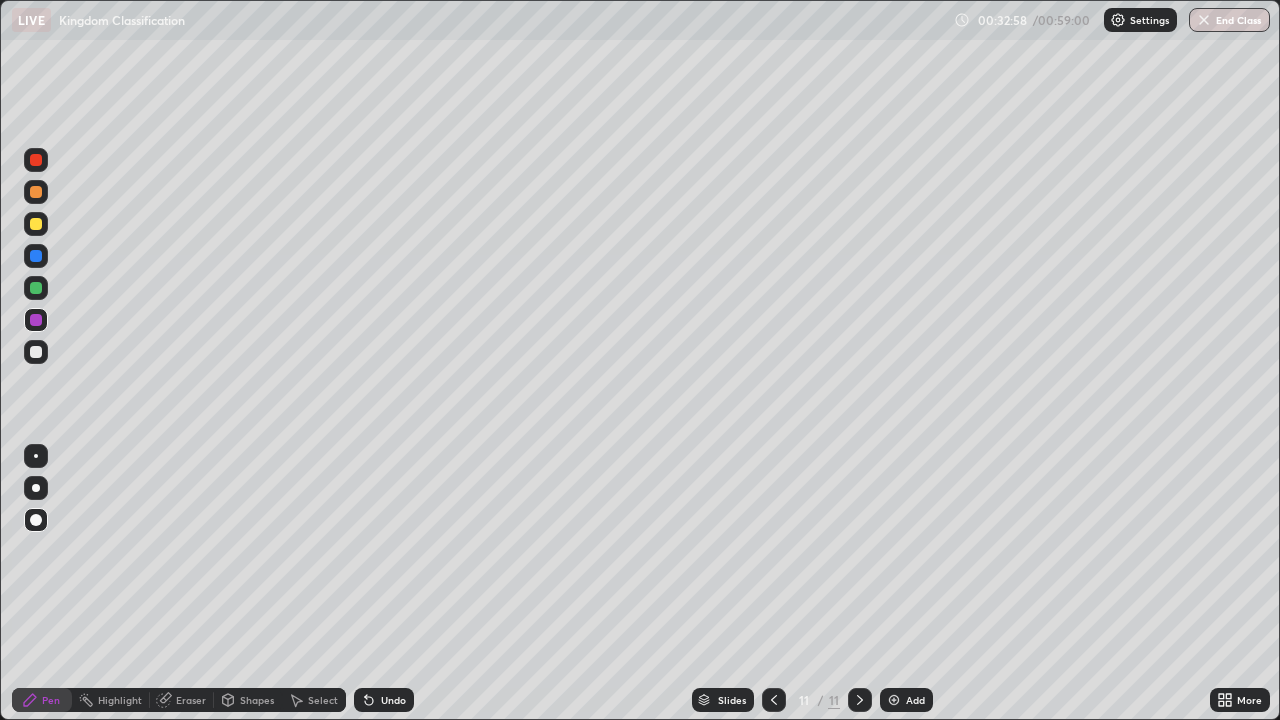 click at bounding box center [36, 224] 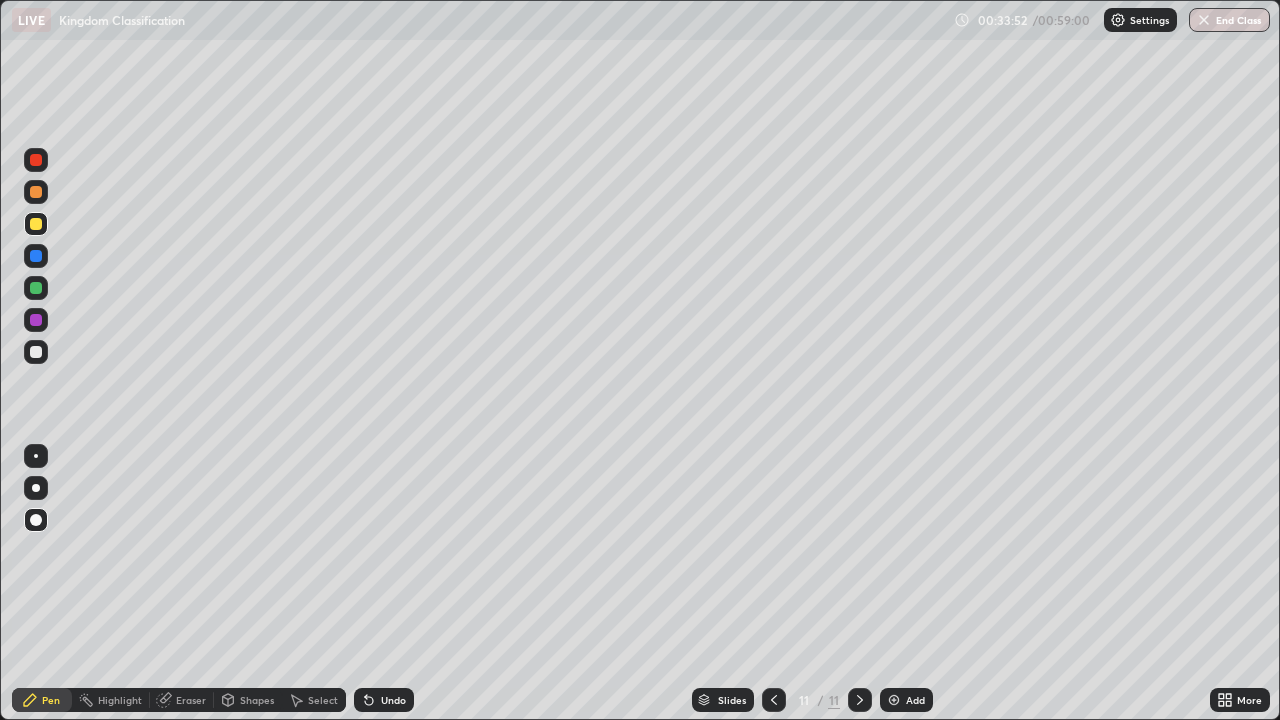 click at bounding box center (36, 192) 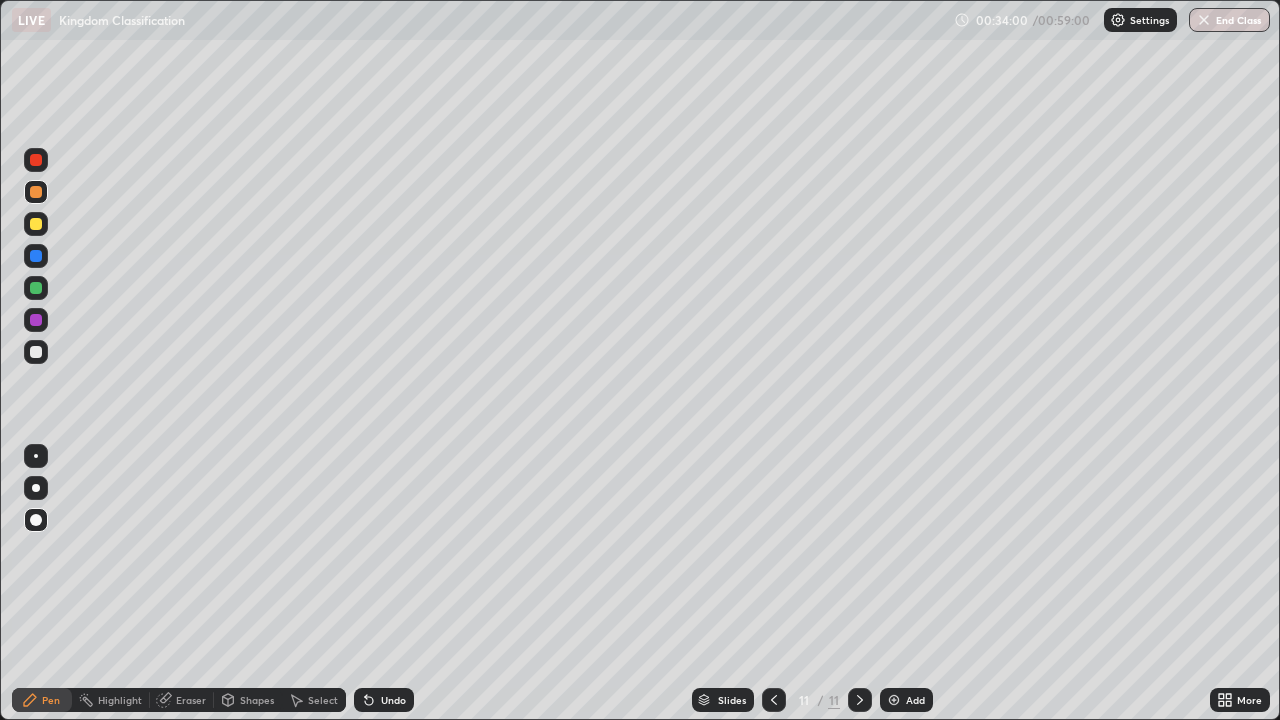 click at bounding box center (894, 700) 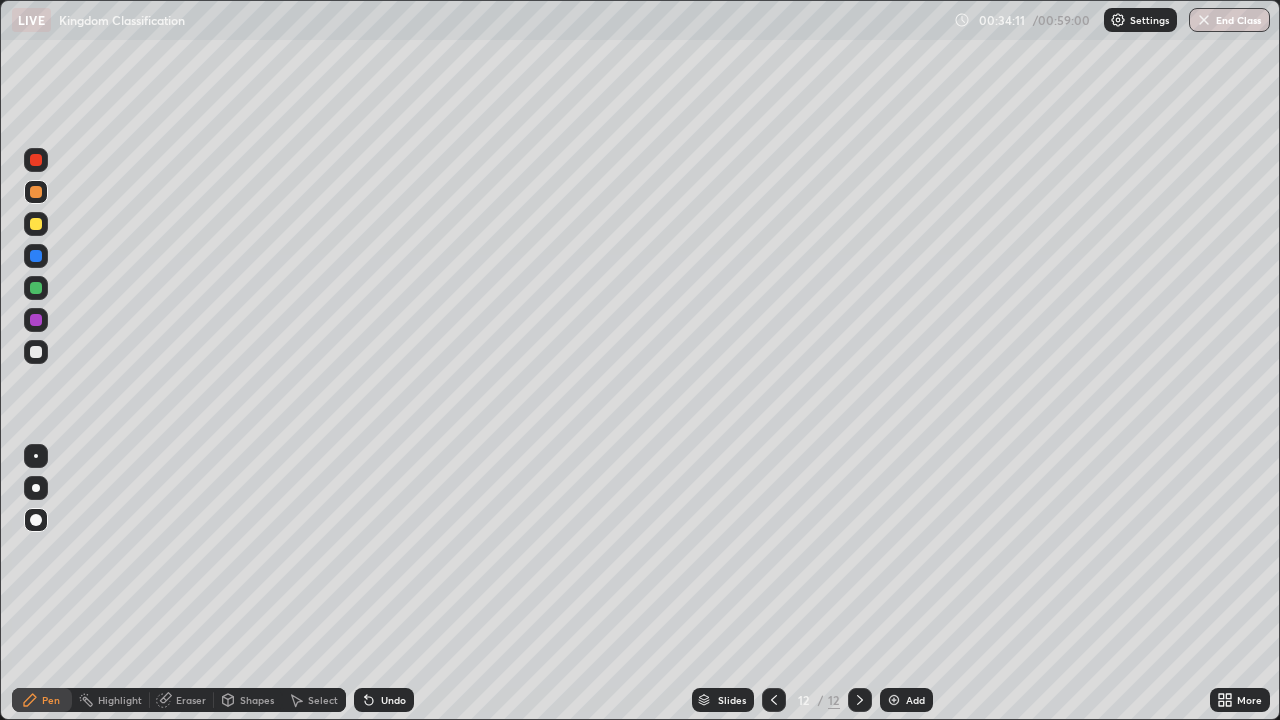 click at bounding box center (36, 224) 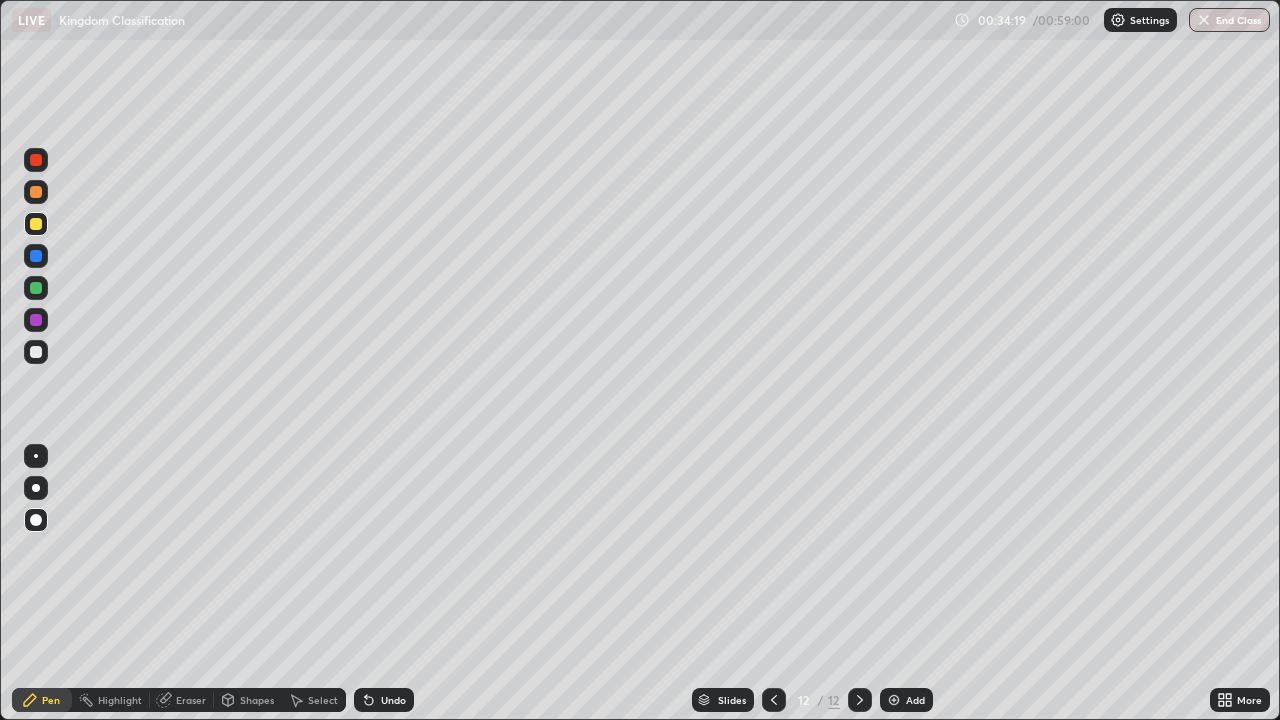 click at bounding box center (36, 224) 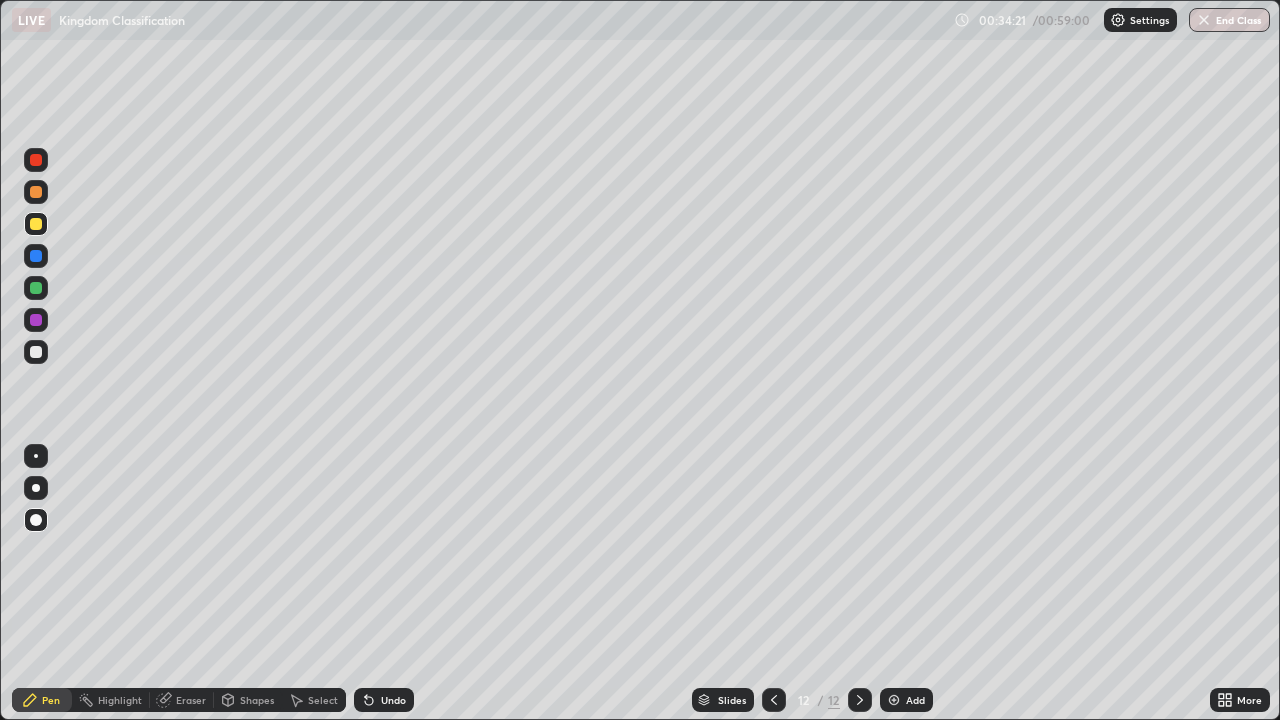 click at bounding box center (36, 256) 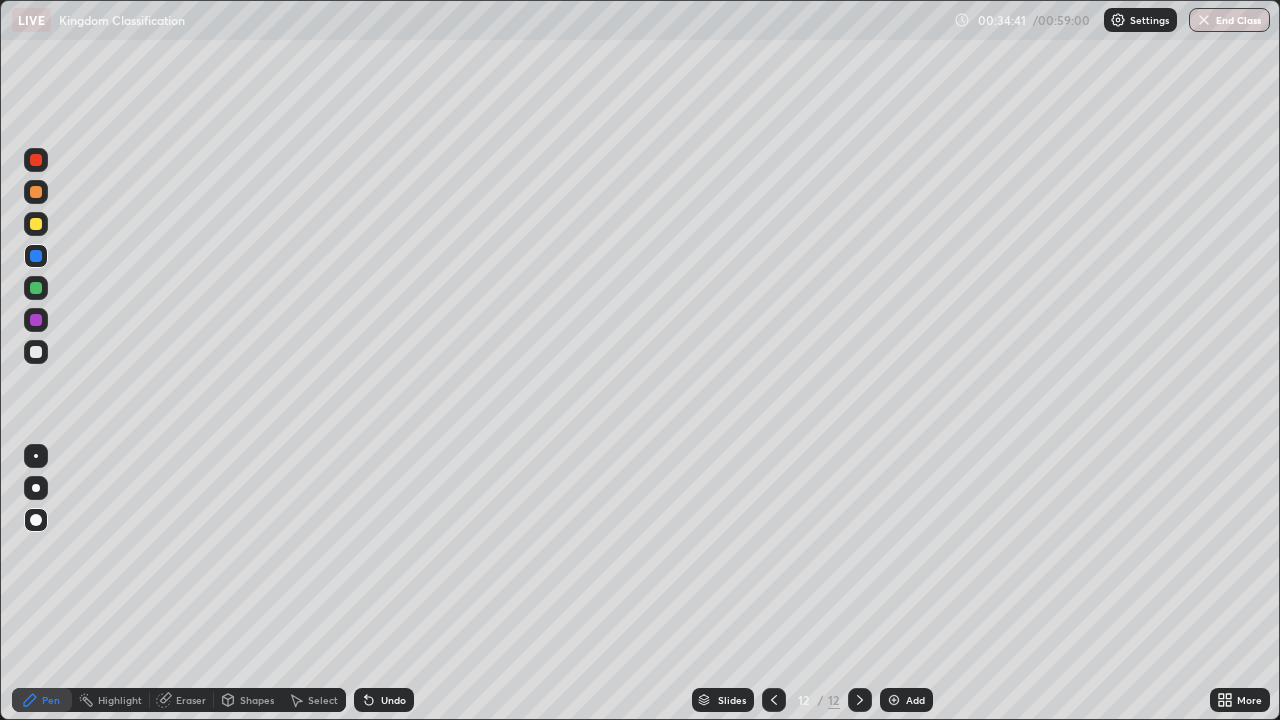 click on "Undo" at bounding box center [384, 700] 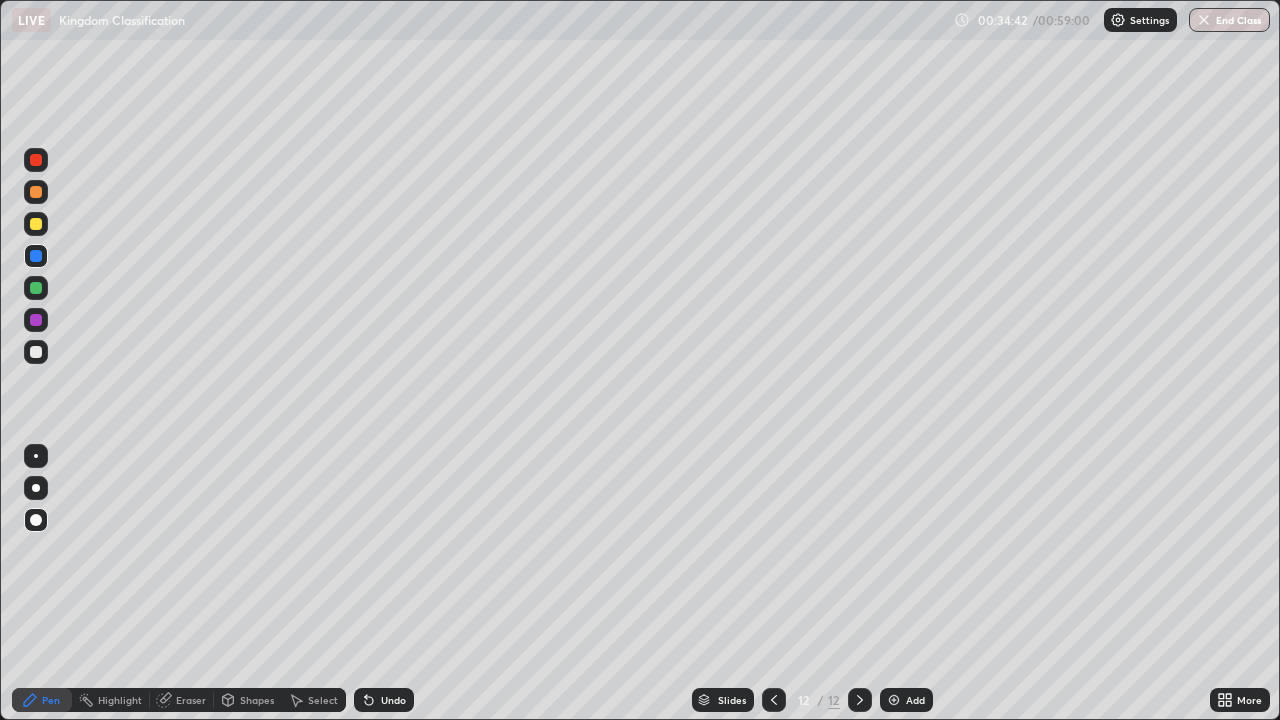 click 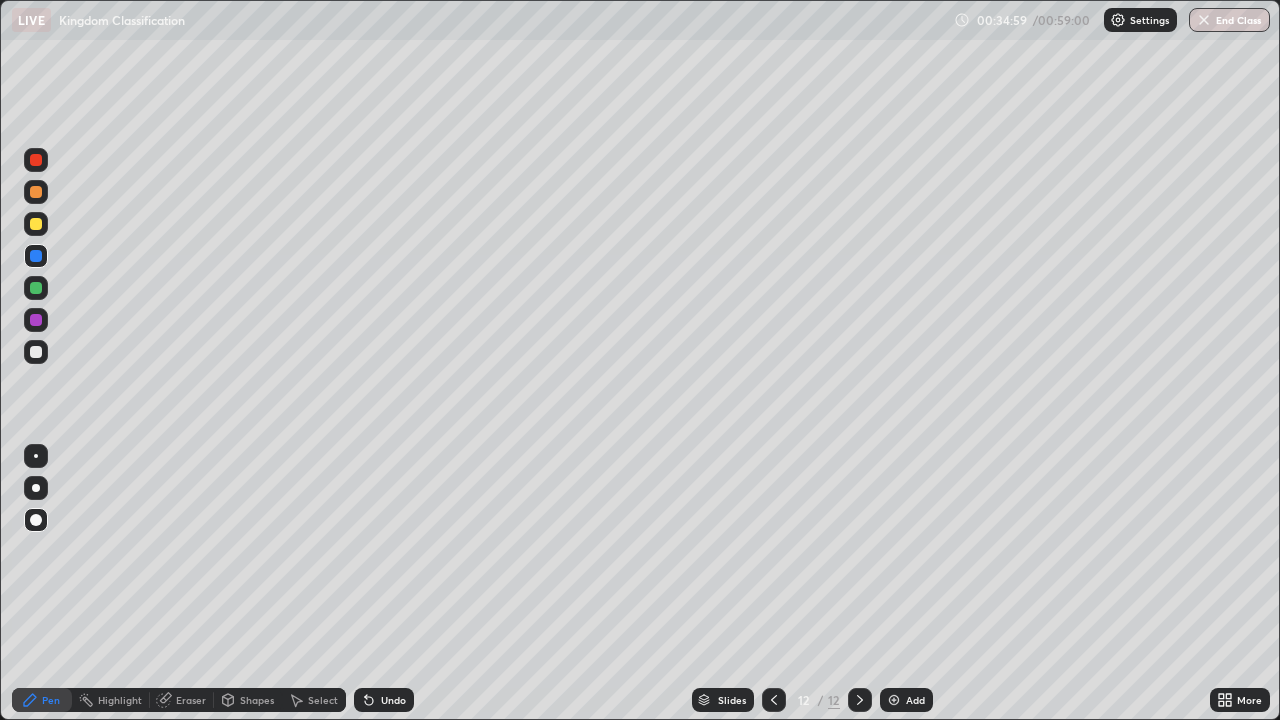 click on "Undo" at bounding box center (393, 700) 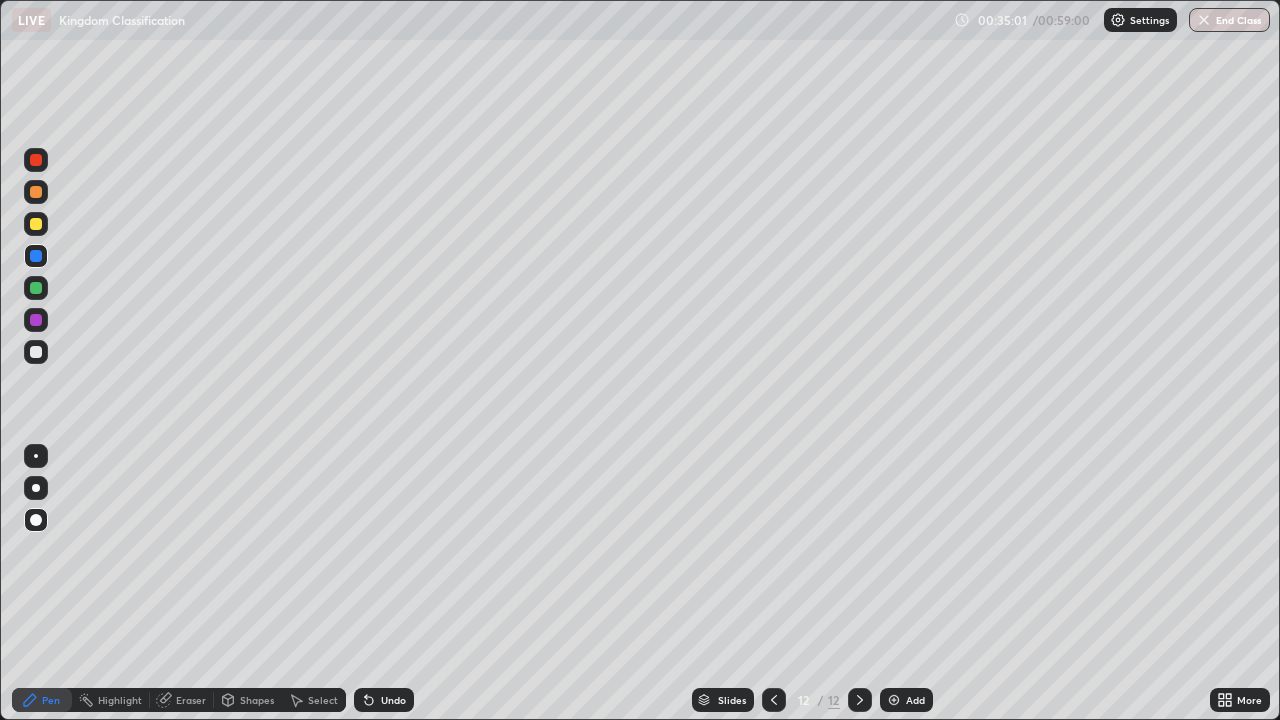 click on "Undo" at bounding box center [384, 700] 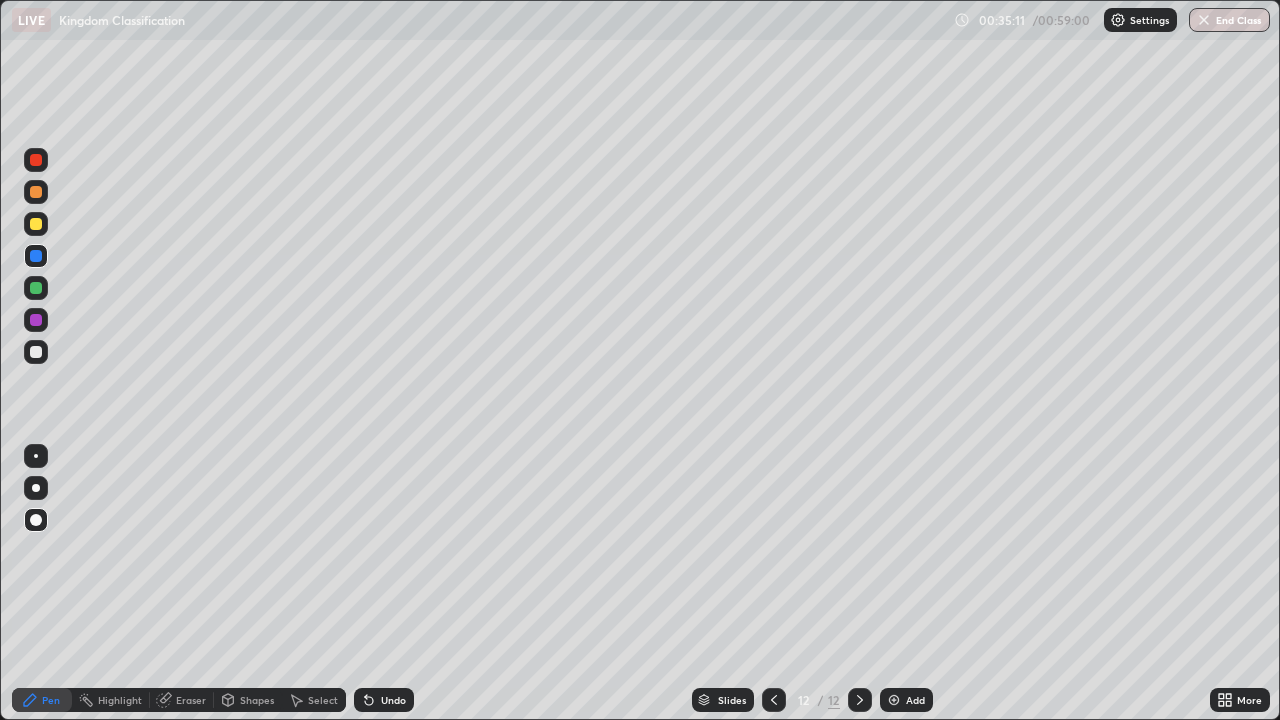 click at bounding box center (36, 288) 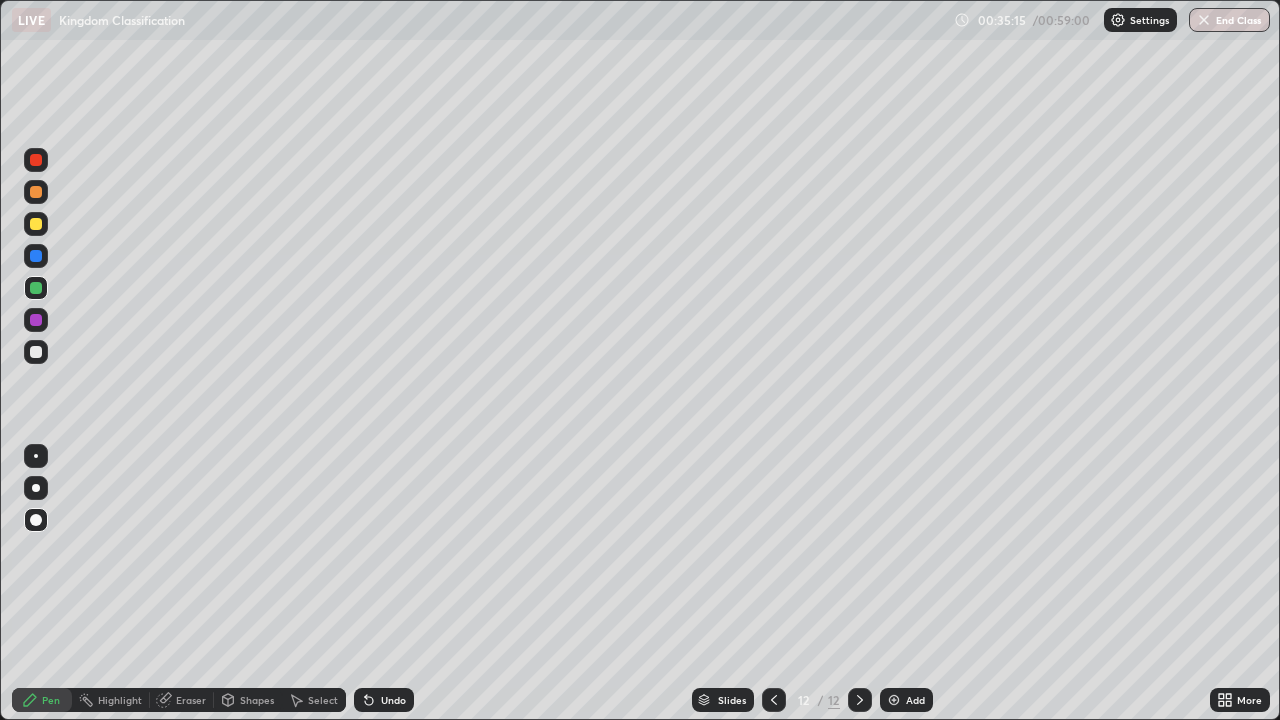 click at bounding box center [36, 456] 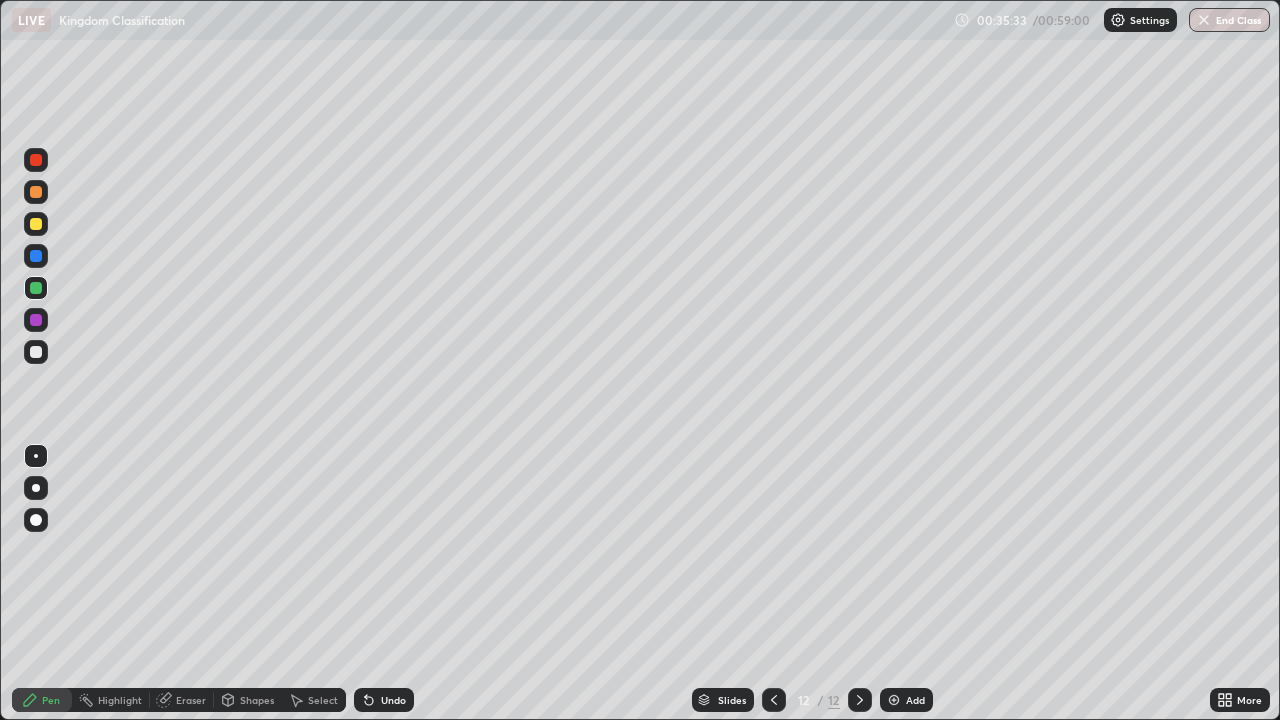 click at bounding box center (36, 256) 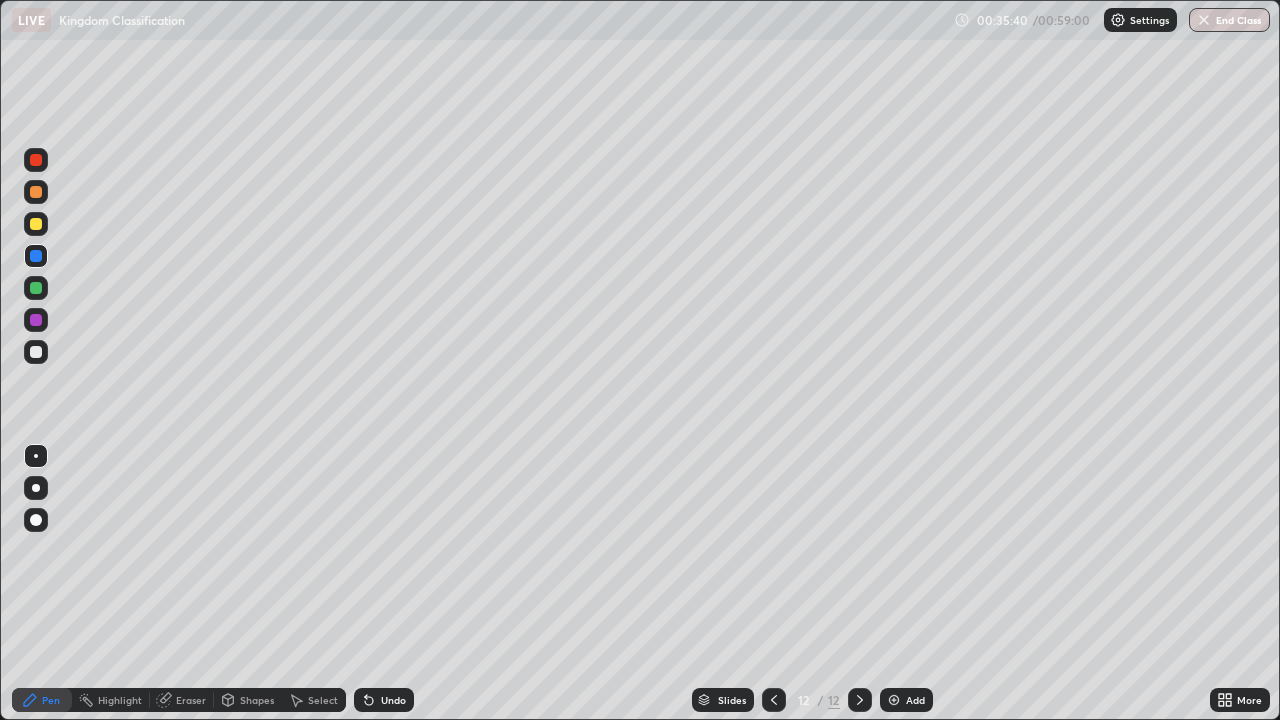 click at bounding box center [36, 520] 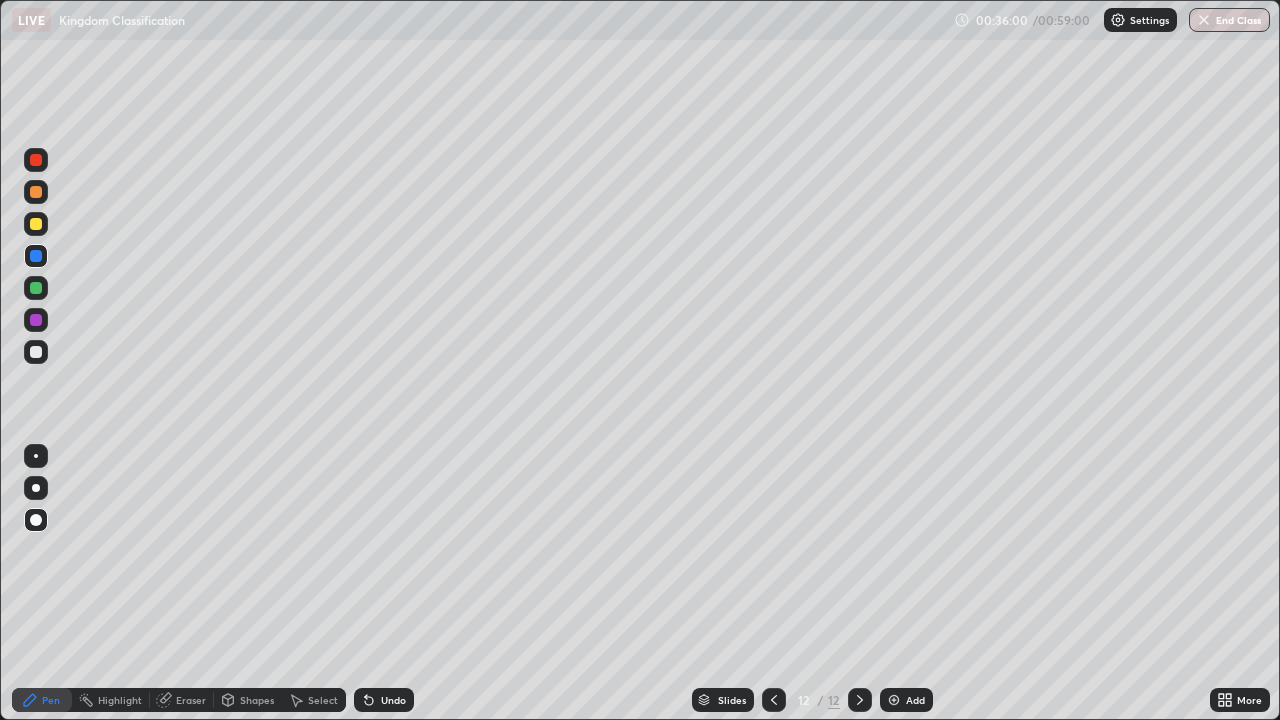 click 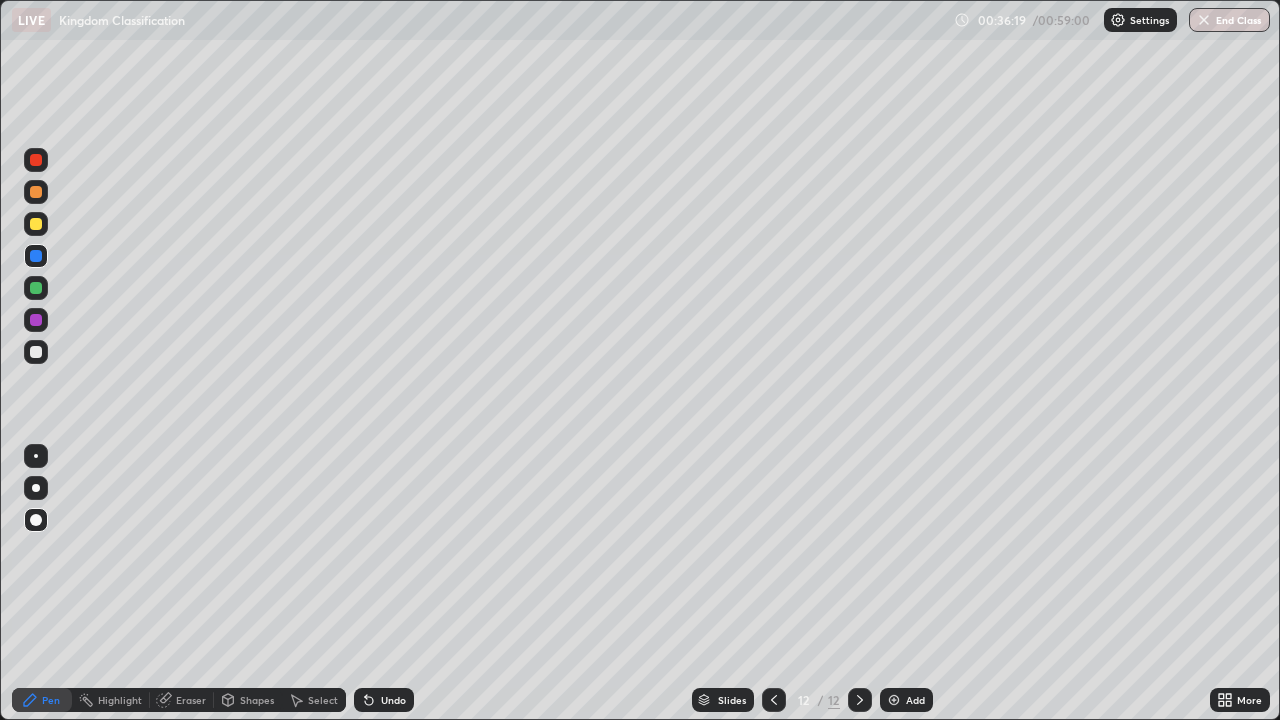 click at bounding box center (36, 192) 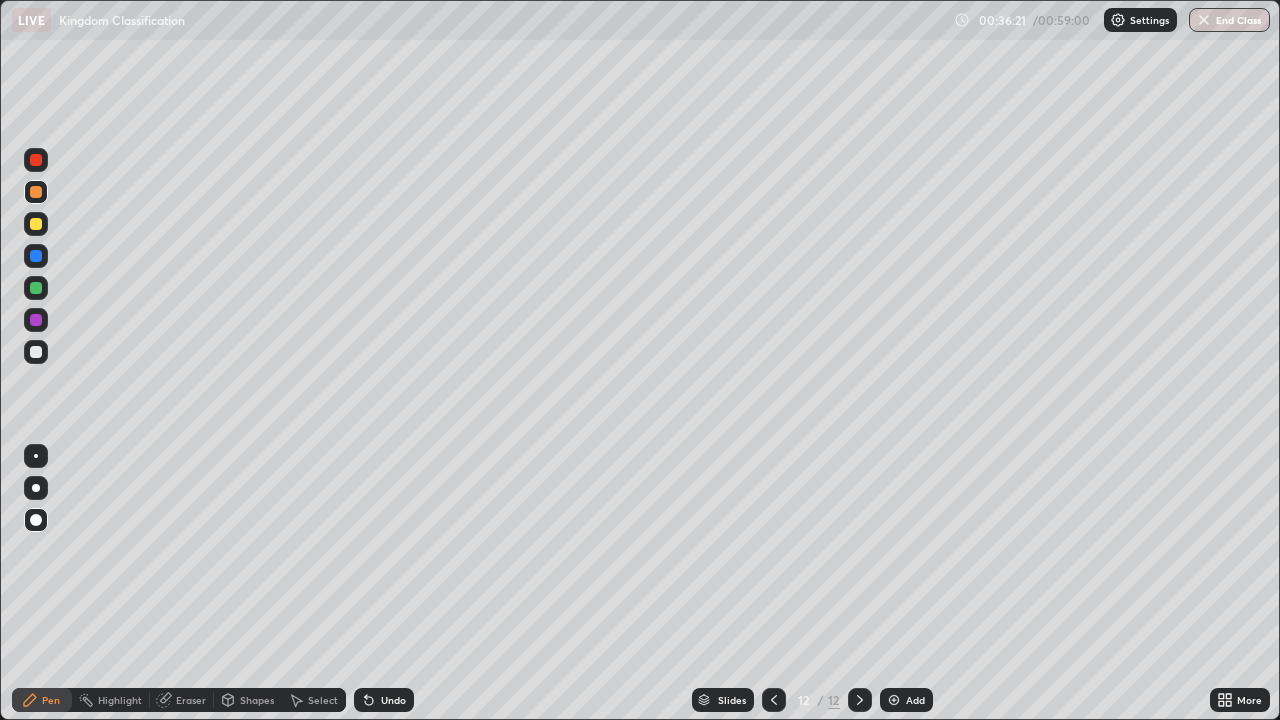 click at bounding box center (36, 456) 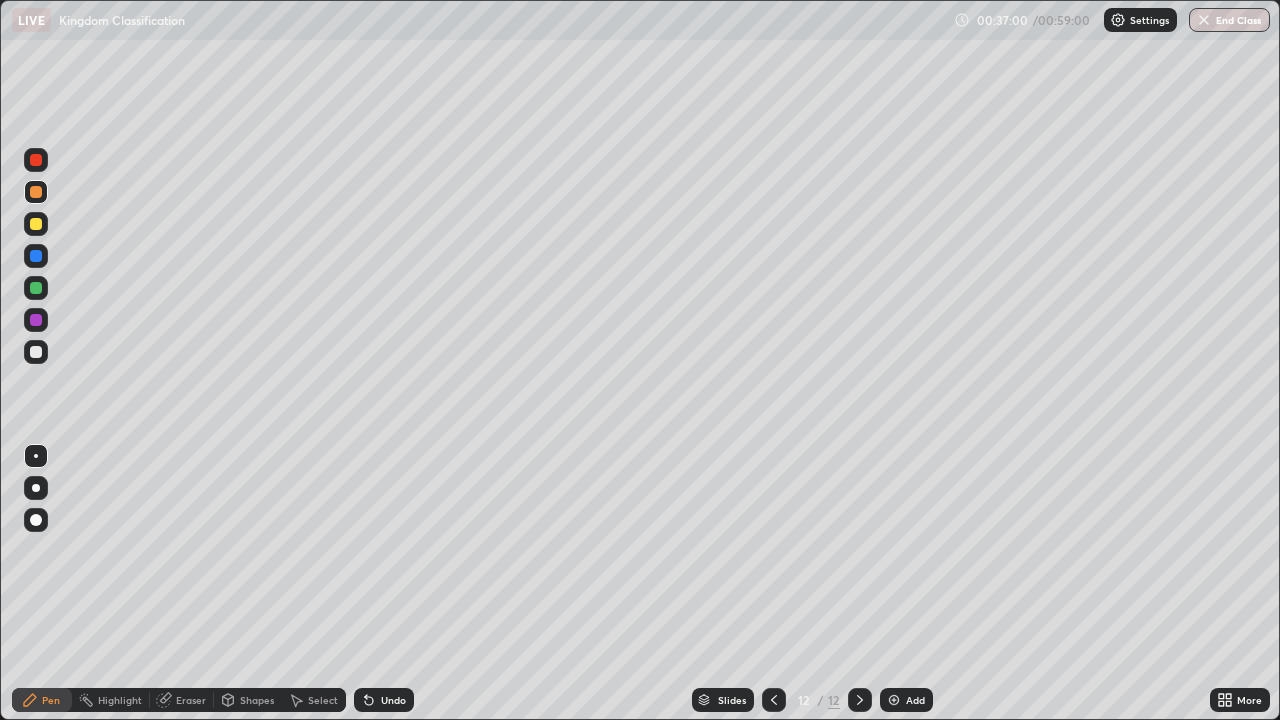 click at bounding box center (36, 320) 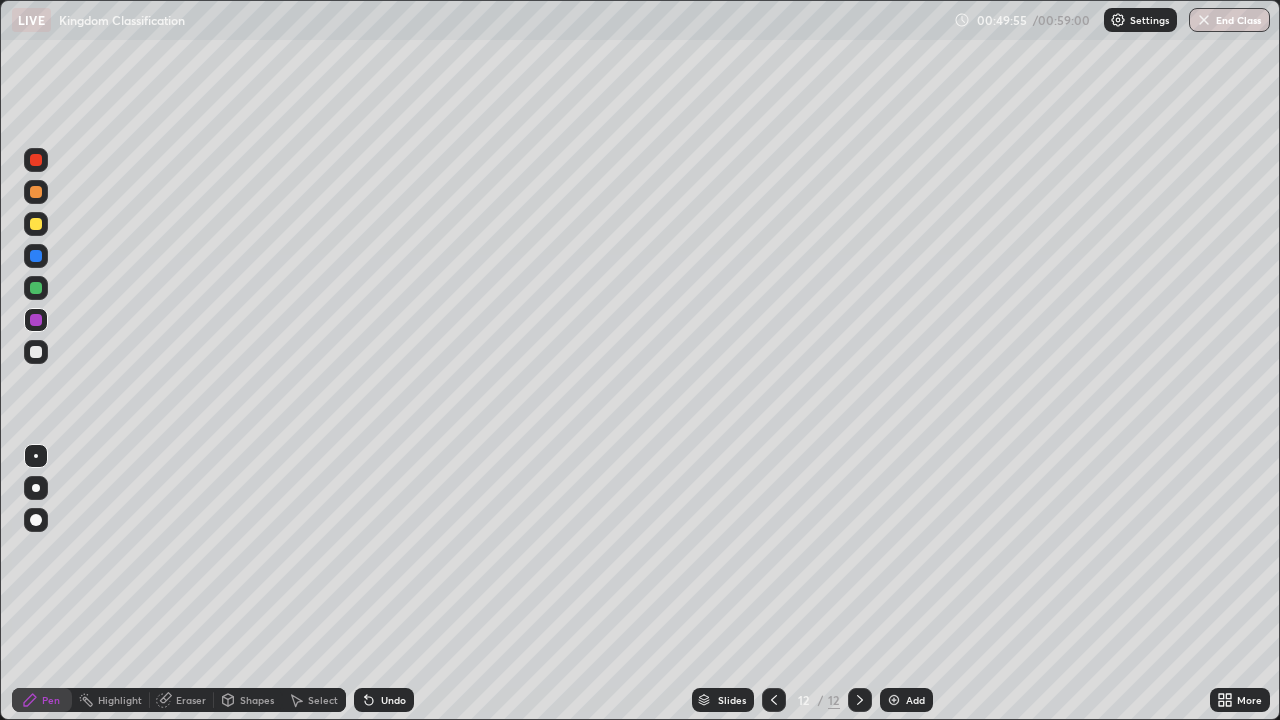 click at bounding box center [894, 700] 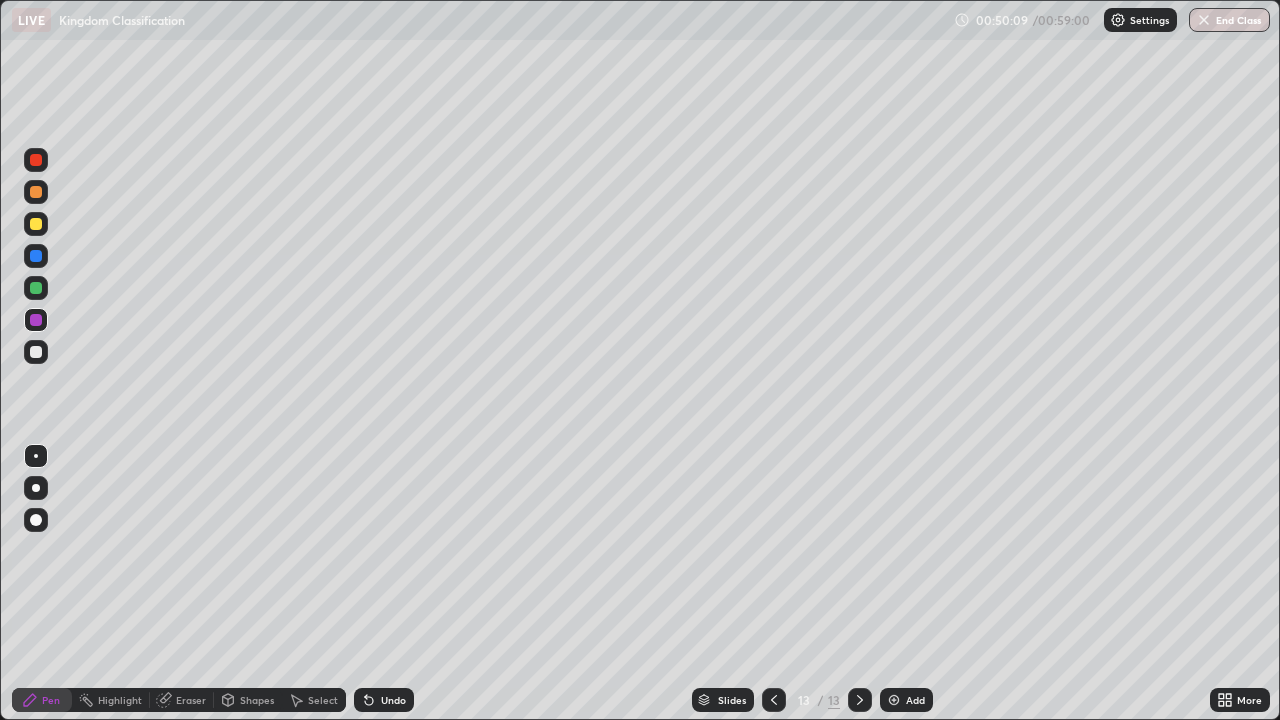 click at bounding box center [36, 352] 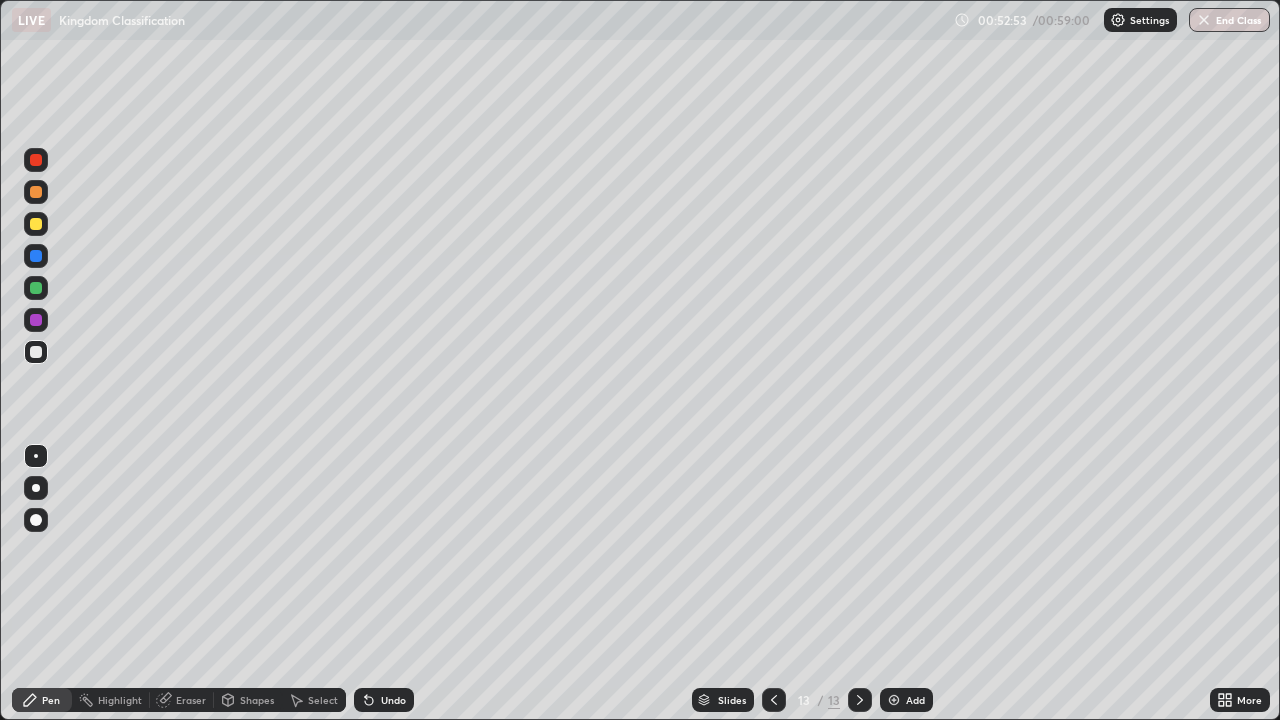 click at bounding box center (1204, 20) 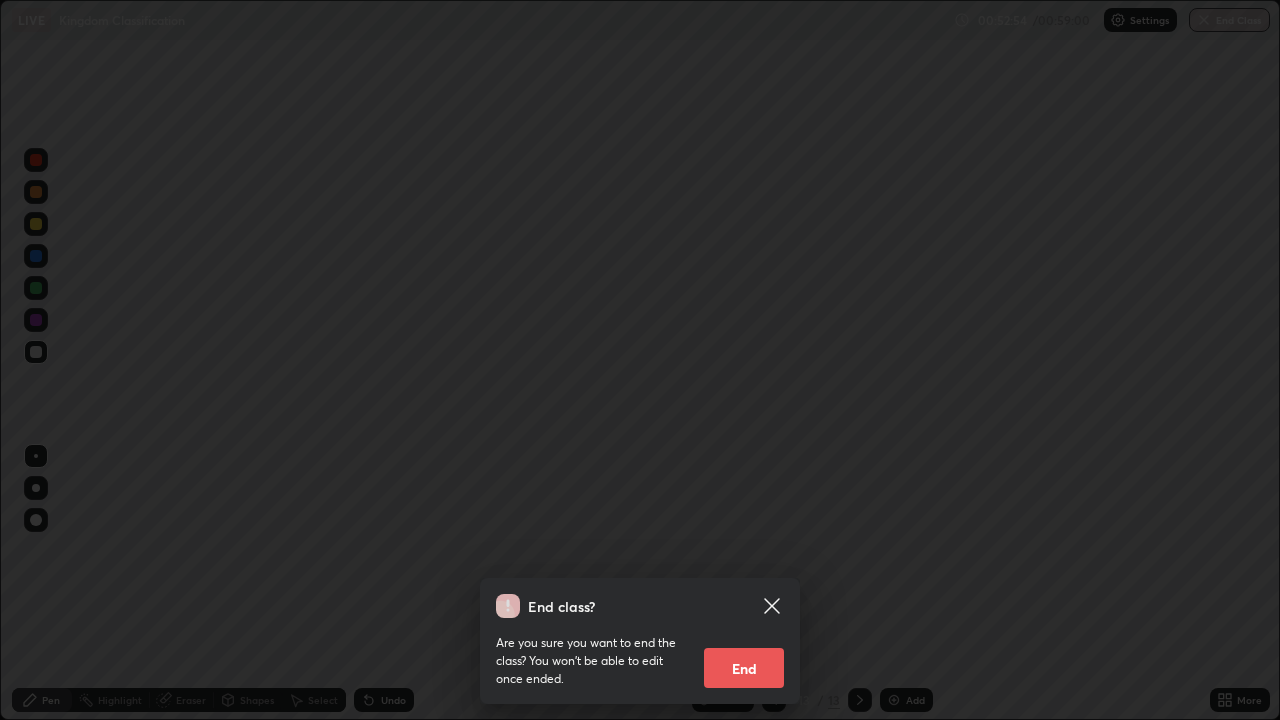 click on "End" at bounding box center [744, 668] 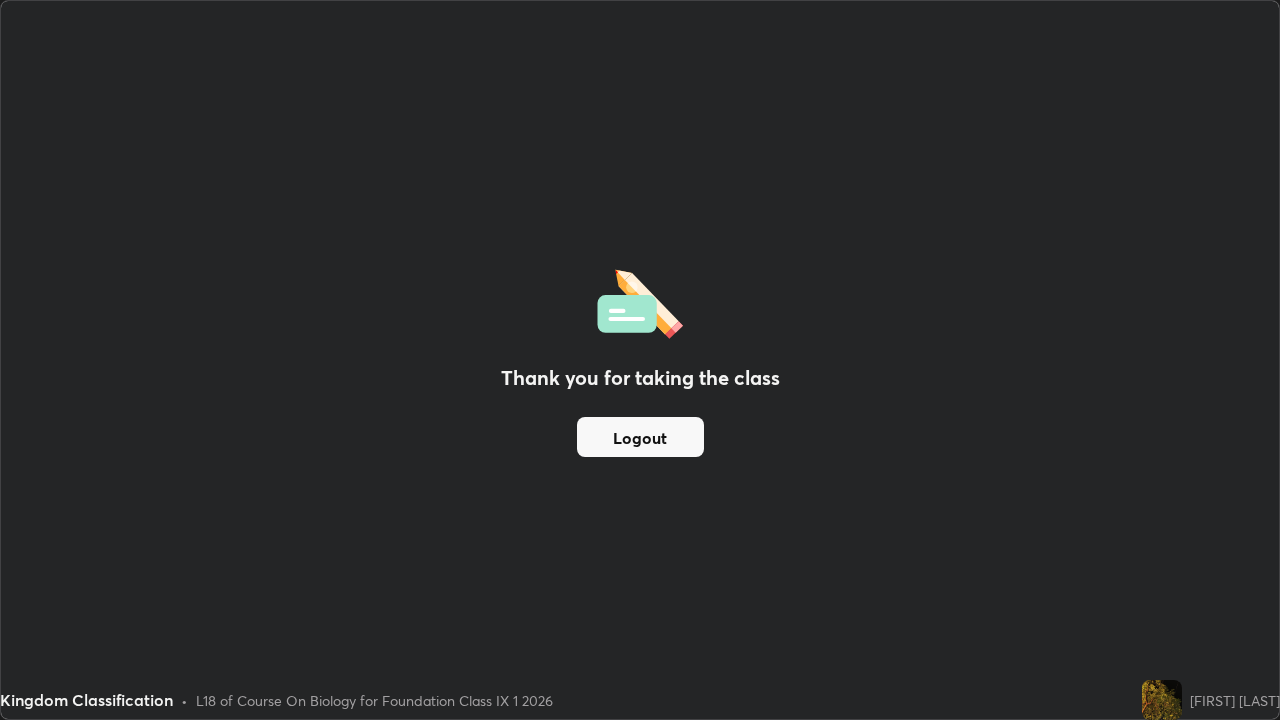 click on "Thank you for taking the class Logout" at bounding box center (640, 360) 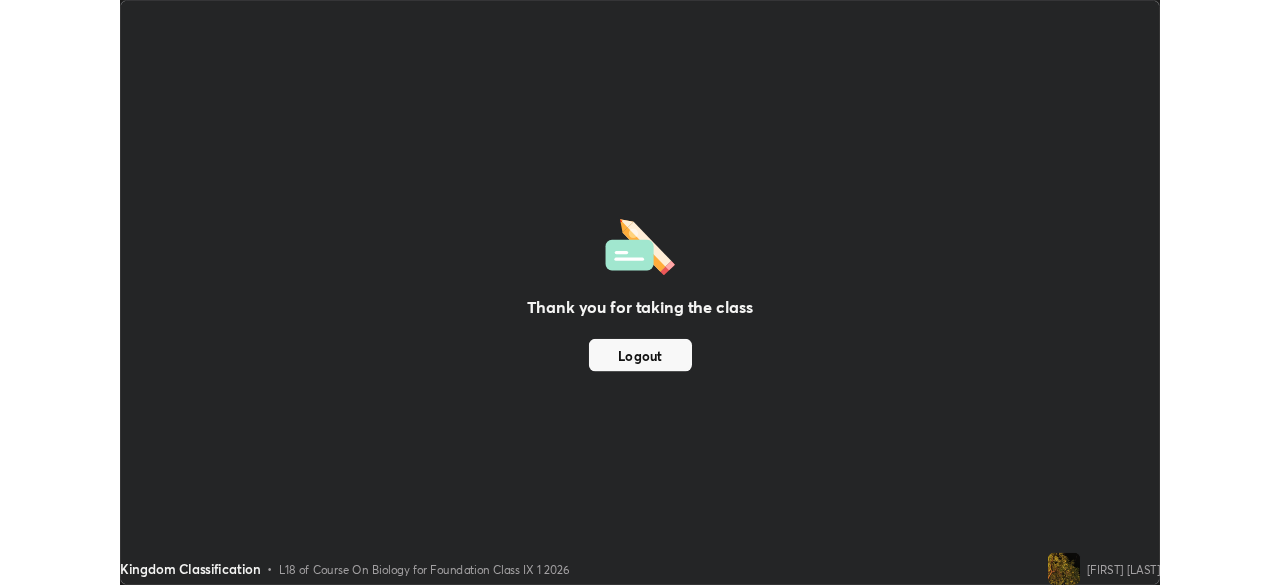 scroll, scrollTop: 585, scrollLeft: 1280, axis: both 